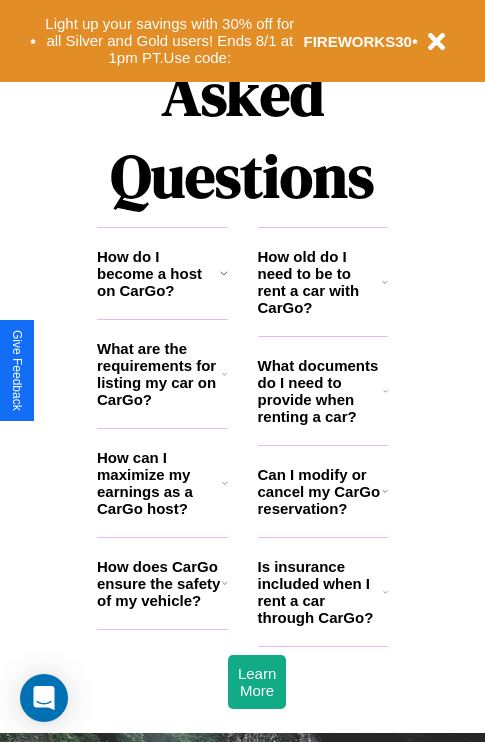 scroll, scrollTop: 2423, scrollLeft: 0, axis: vertical 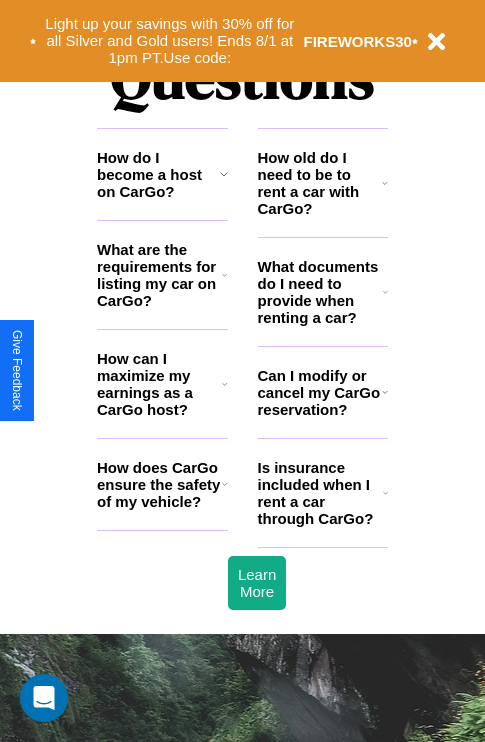 click on "Can I modify or cancel my CarGo reservation?" at bounding box center [320, 392] 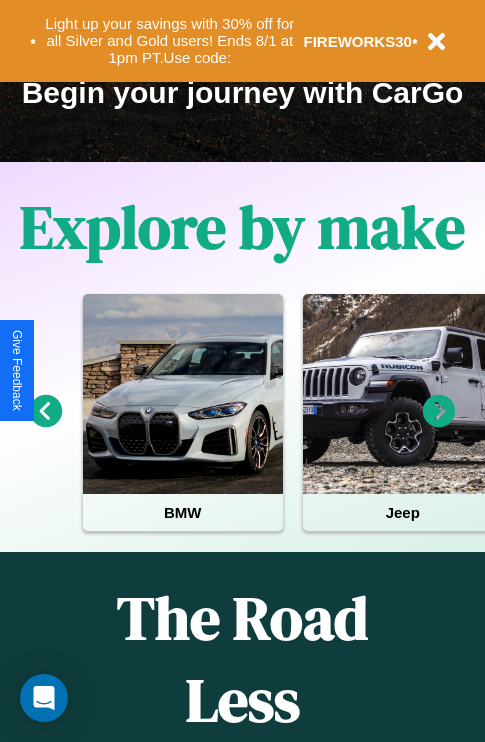 scroll, scrollTop: 308, scrollLeft: 0, axis: vertical 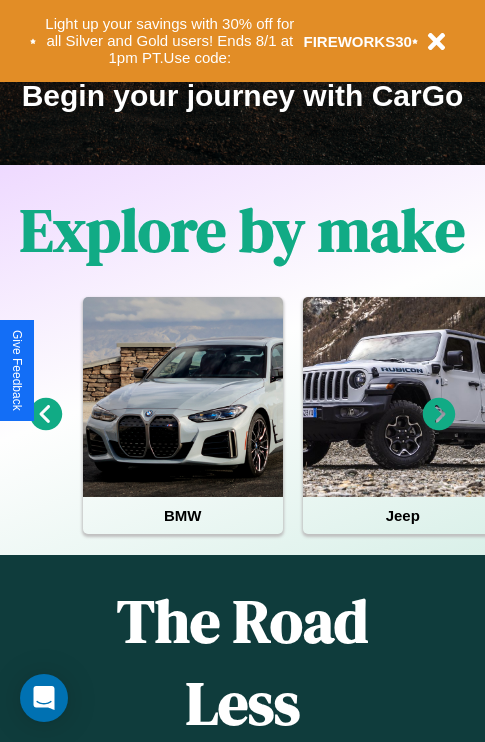 click 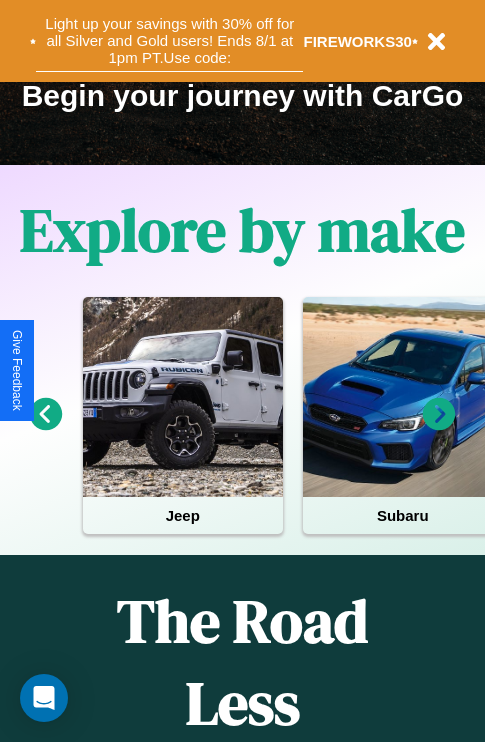 click on "Light up your savings with 30% off for all Silver and Gold users! Ends 8/1 at 1pm PT.  Use code:" at bounding box center [169, 41] 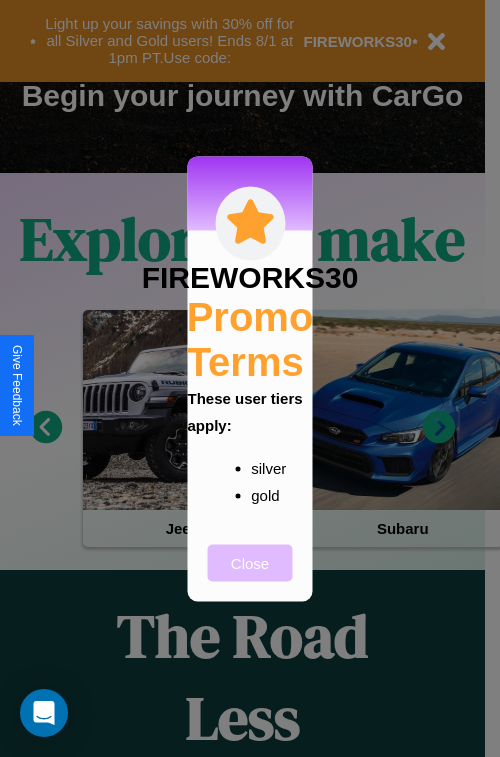 click on "Close" at bounding box center [250, 562] 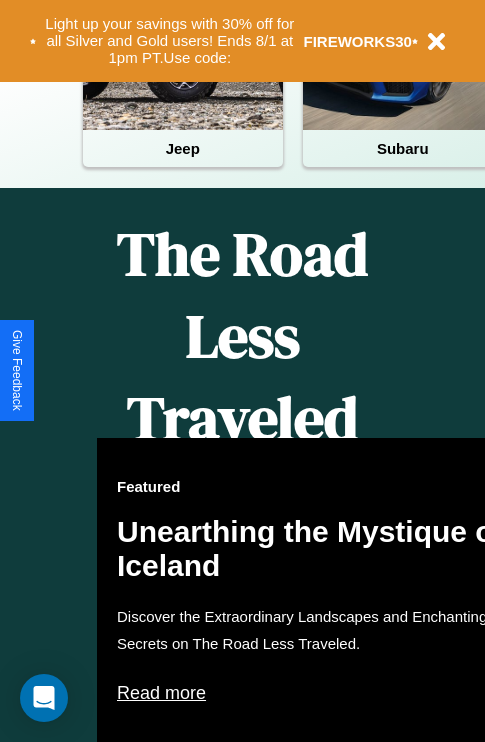 scroll, scrollTop: 308, scrollLeft: 0, axis: vertical 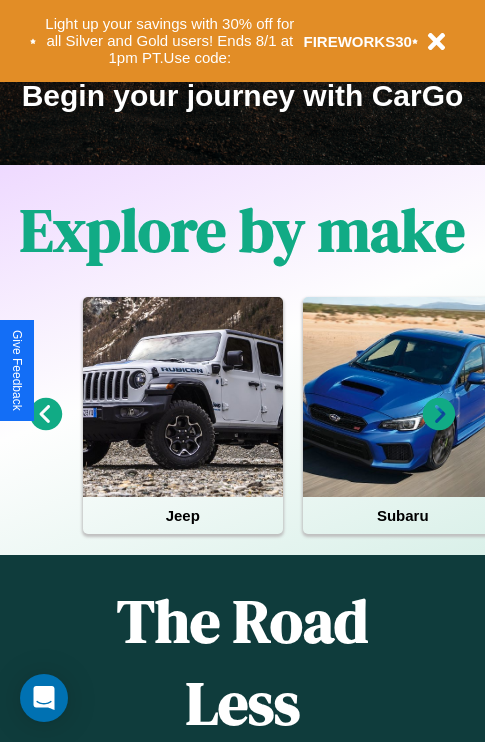 click 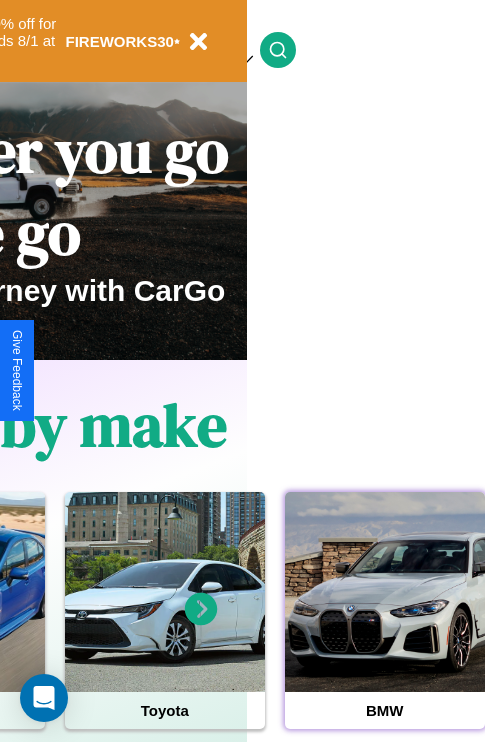 click at bounding box center [385, 592] 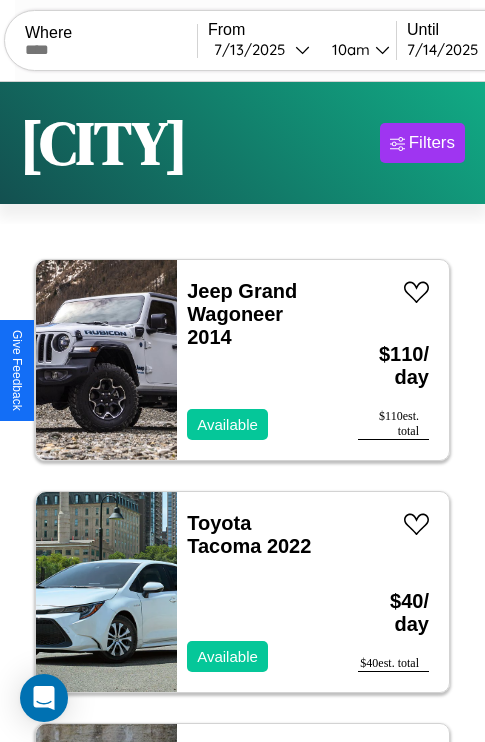 scroll, scrollTop: 66, scrollLeft: 0, axis: vertical 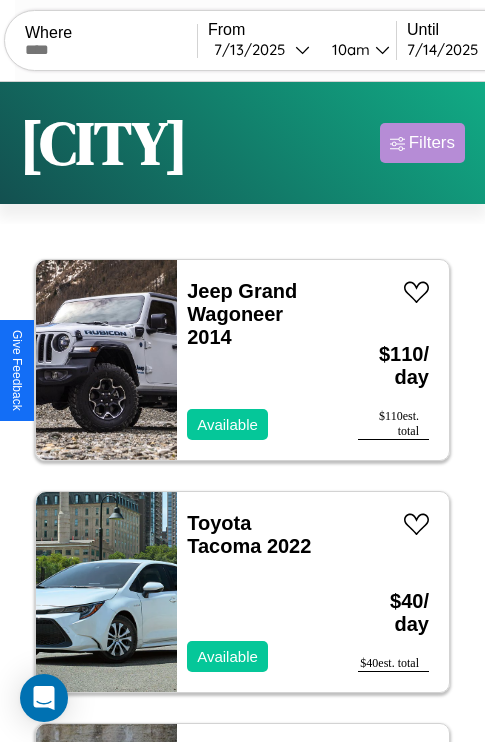 click on "Filters" at bounding box center [432, 143] 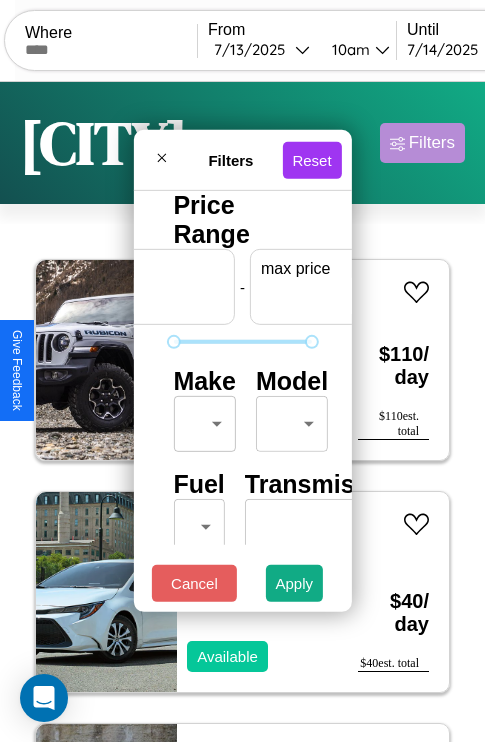 scroll, scrollTop: 0, scrollLeft: 124, axis: horizontal 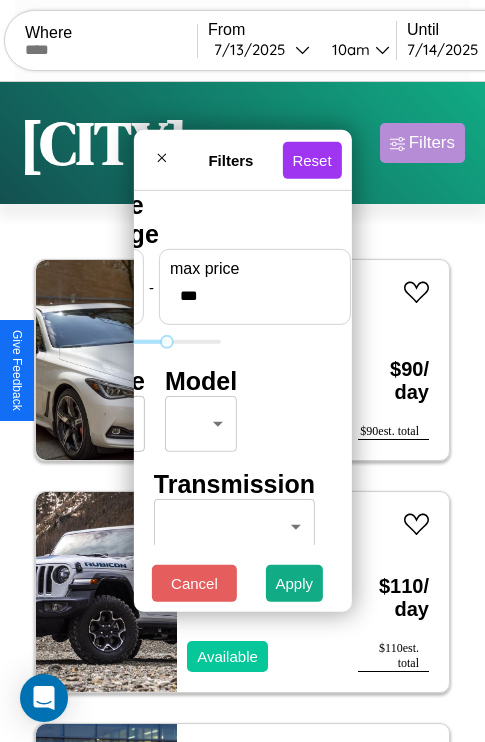 type on "***" 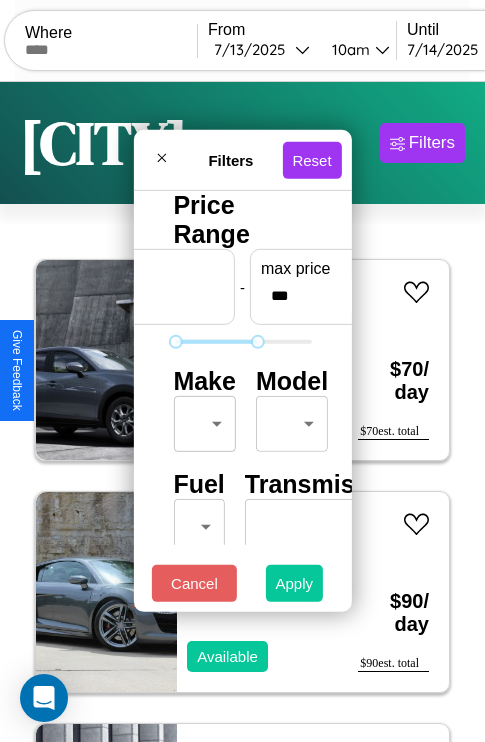 type on "*" 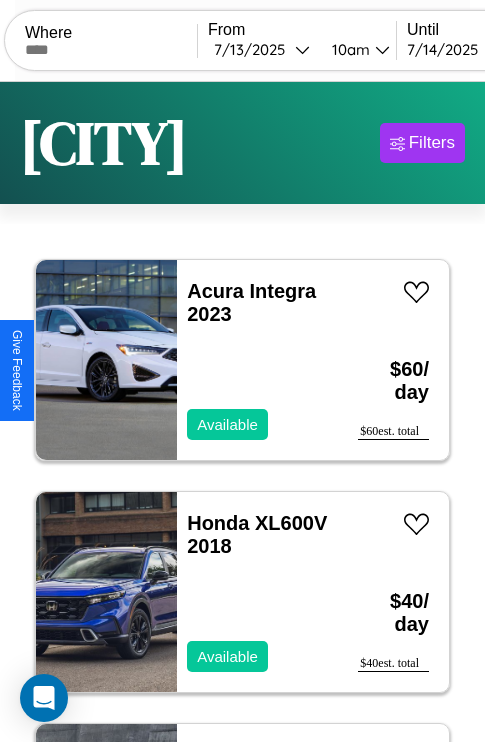 scroll, scrollTop: 50, scrollLeft: 0, axis: vertical 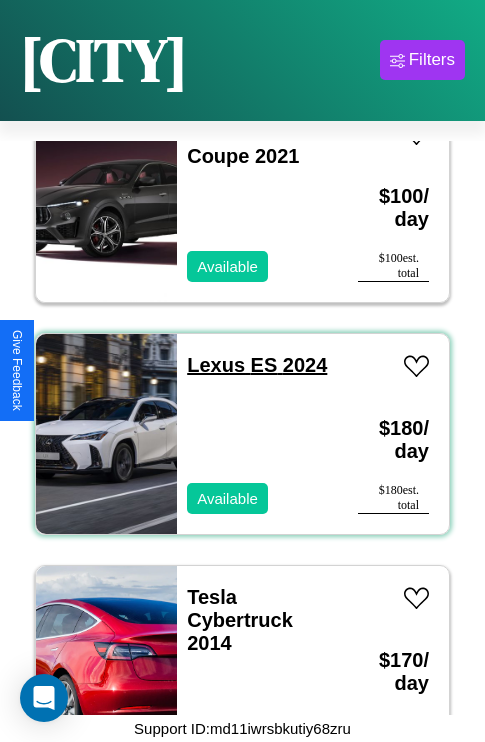 click on "Lexus   ES   2024" at bounding box center (257, 365) 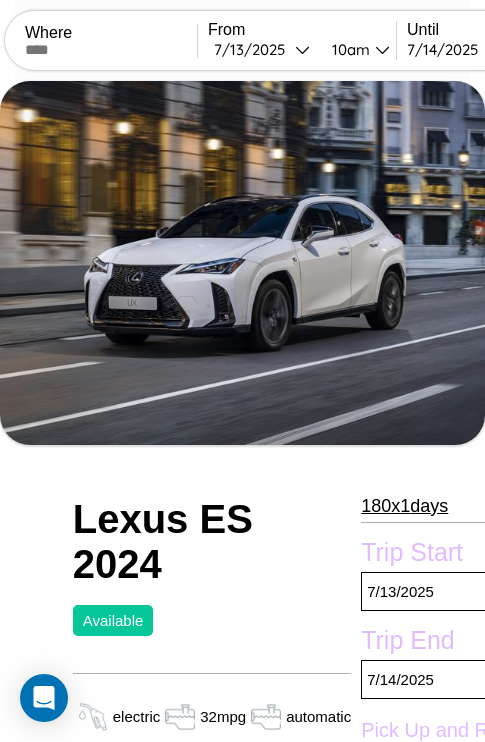 scroll, scrollTop: 710, scrollLeft: 76, axis: both 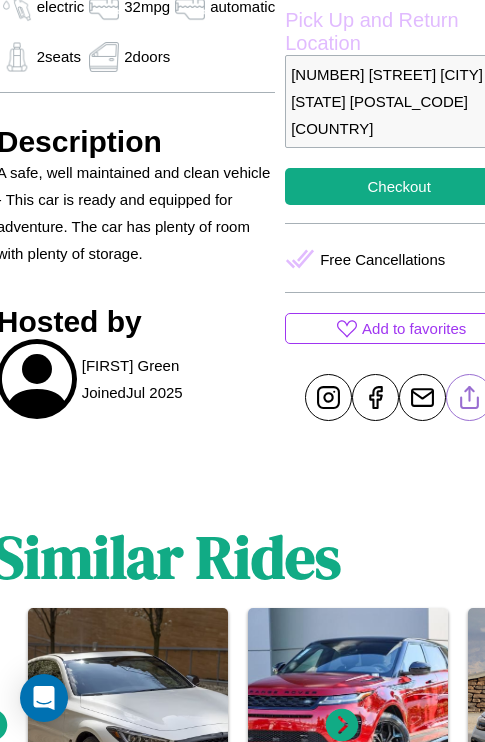click 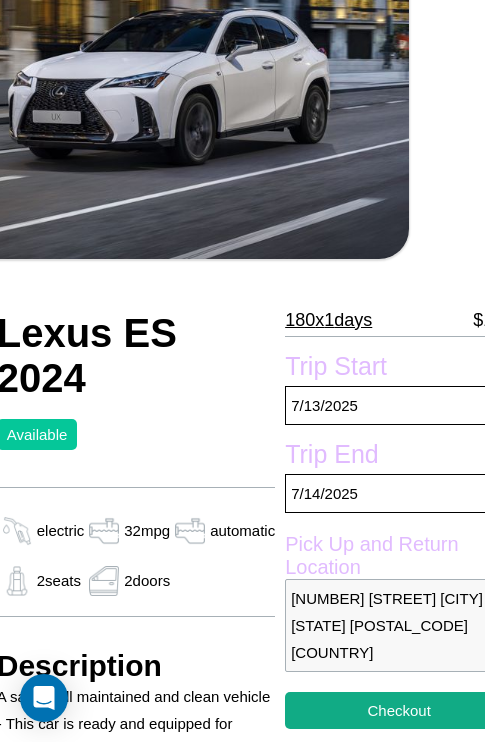 scroll, scrollTop: 135, scrollLeft: 76, axis: both 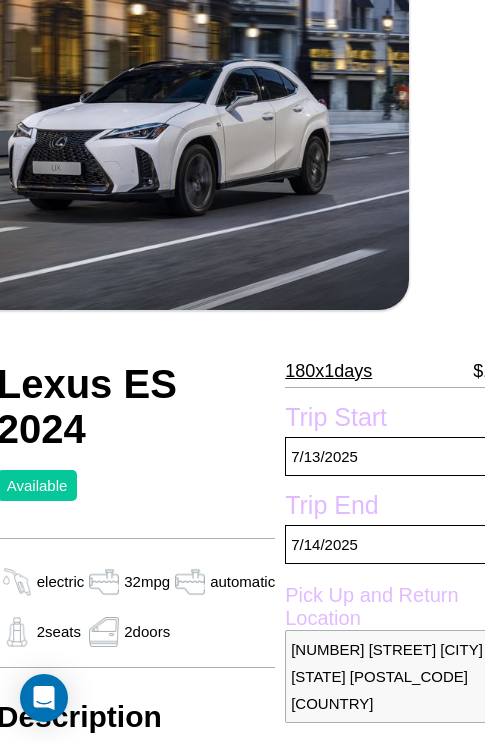 click on "180  x  1  days" at bounding box center [328, 371] 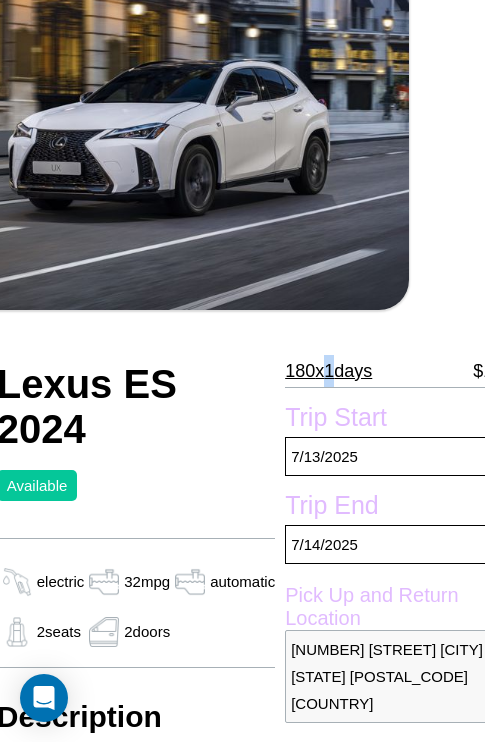 click on "180  x  1  days" at bounding box center [328, 371] 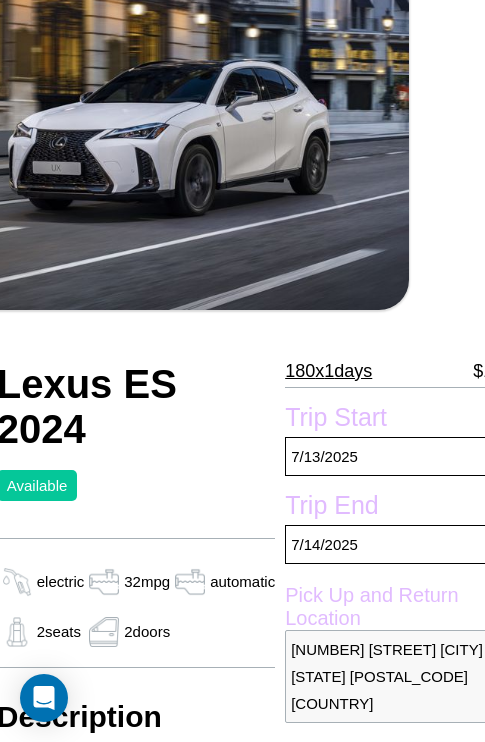 click on "180  x  1  days" at bounding box center (328, 371) 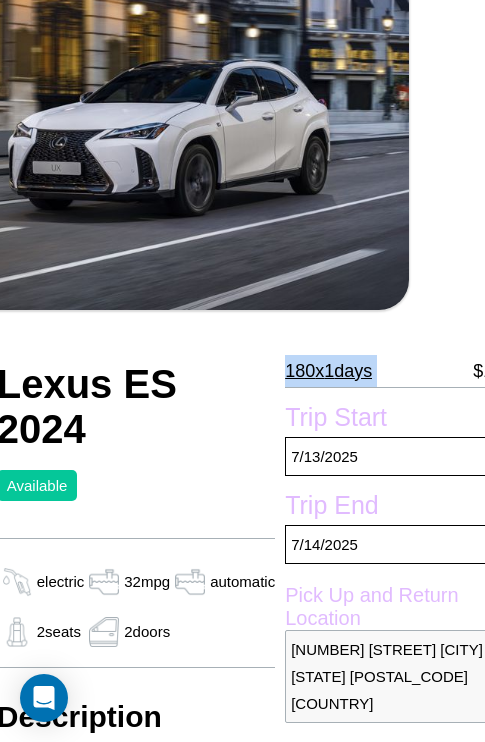 click on "180  x  1  days" at bounding box center (328, 371) 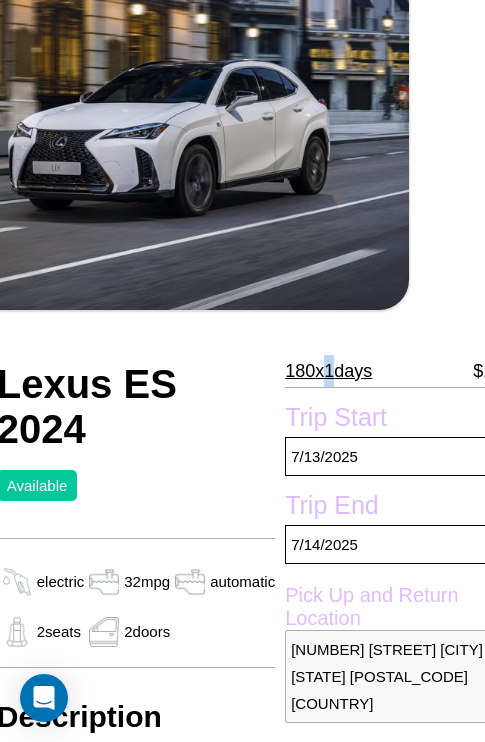 click on "180  x  1  days" at bounding box center (328, 371) 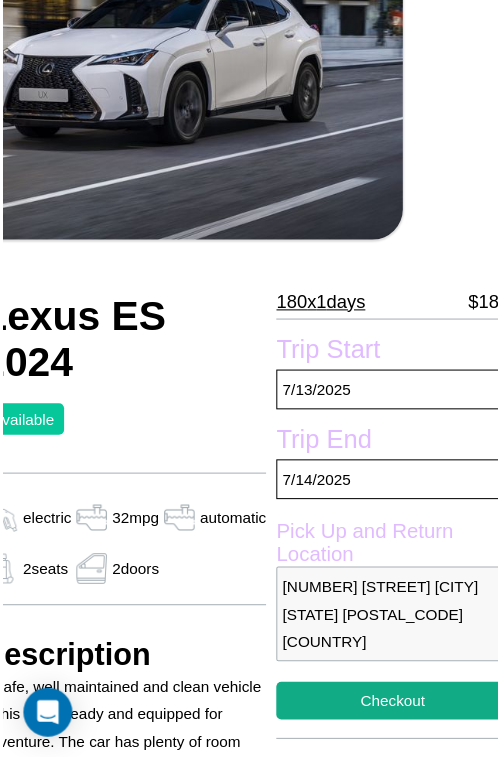 scroll, scrollTop: 221, scrollLeft: 96, axis: both 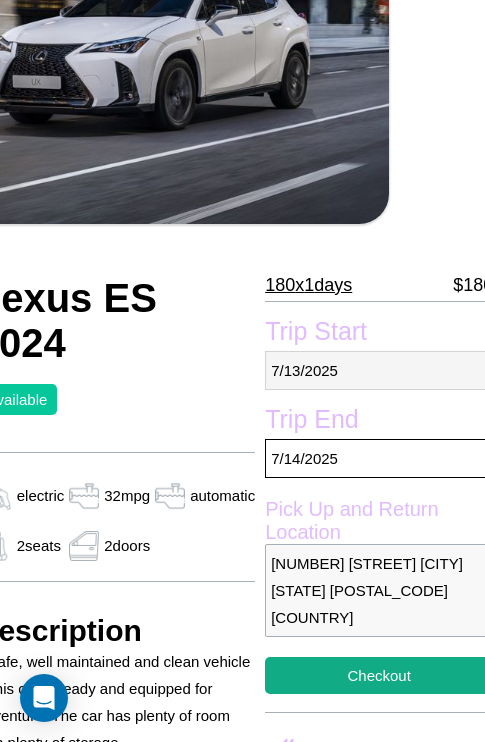 click on "[DATE]" at bounding box center [379, 370] 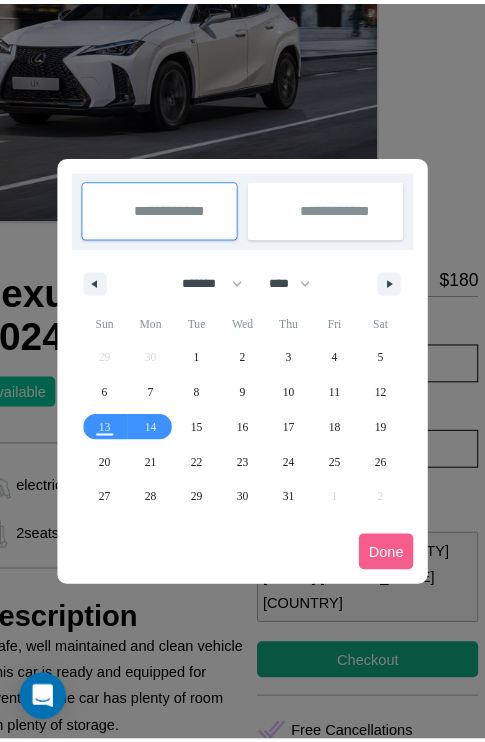 scroll, scrollTop: 0, scrollLeft: 96, axis: horizontal 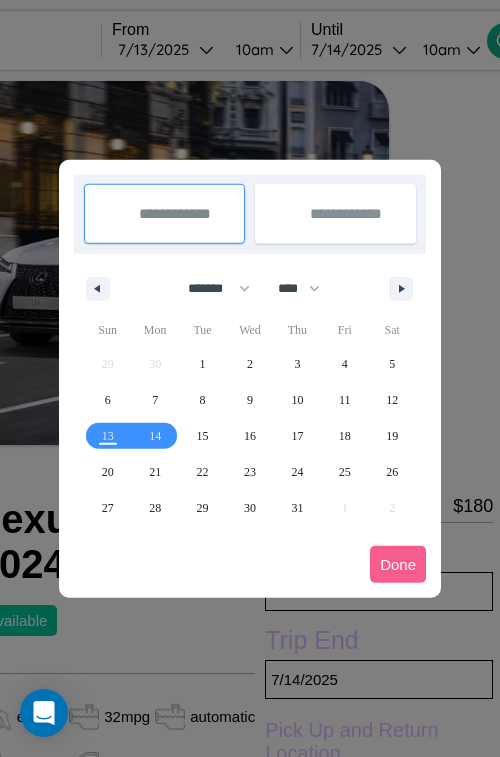 click at bounding box center (250, 378) 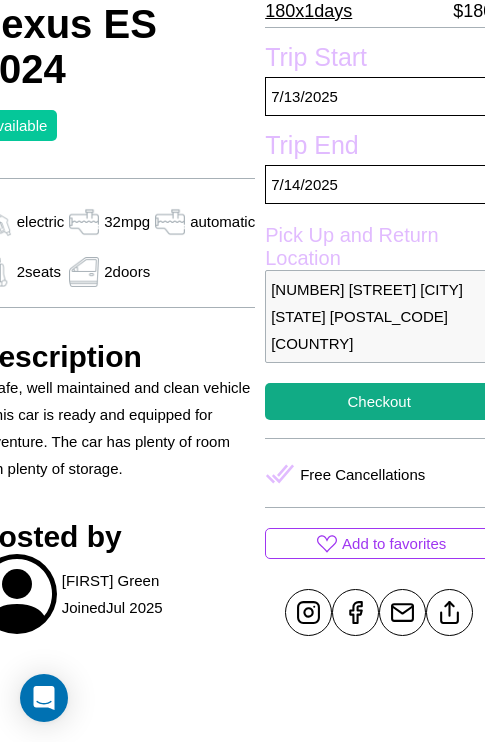 scroll, scrollTop: 499, scrollLeft: 96, axis: both 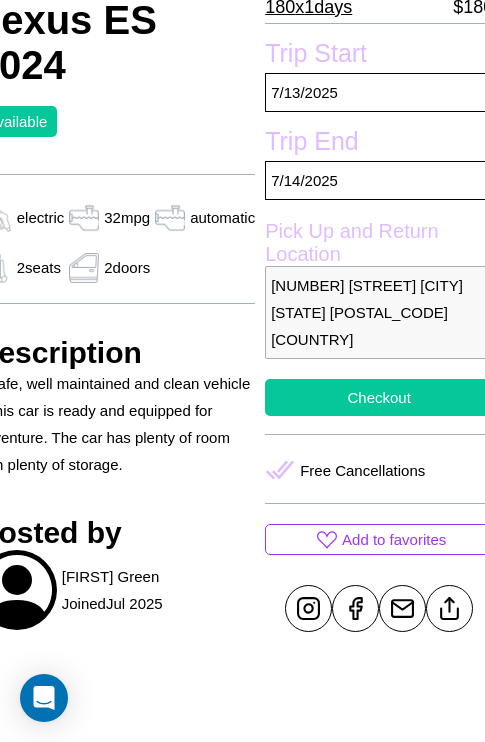 click on "Checkout" at bounding box center [379, 397] 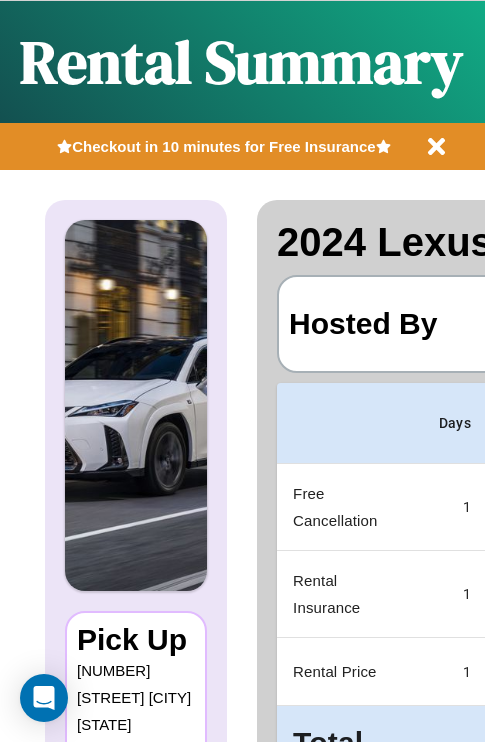 scroll, scrollTop: 0, scrollLeft: 378, axis: horizontal 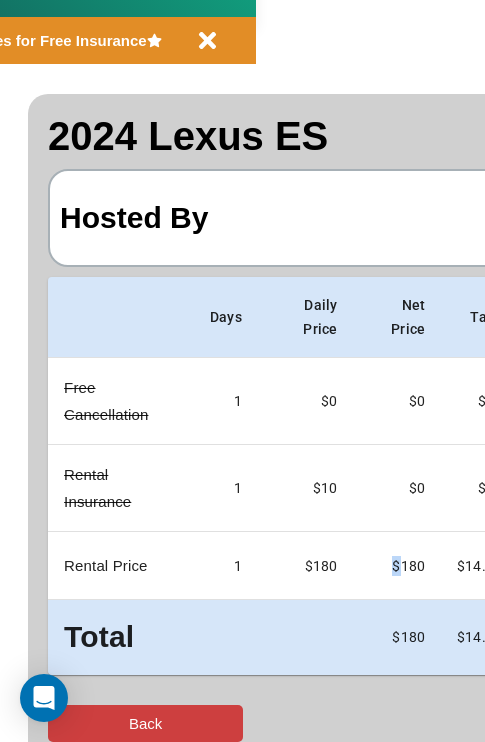 click on "Back" at bounding box center (145, 723) 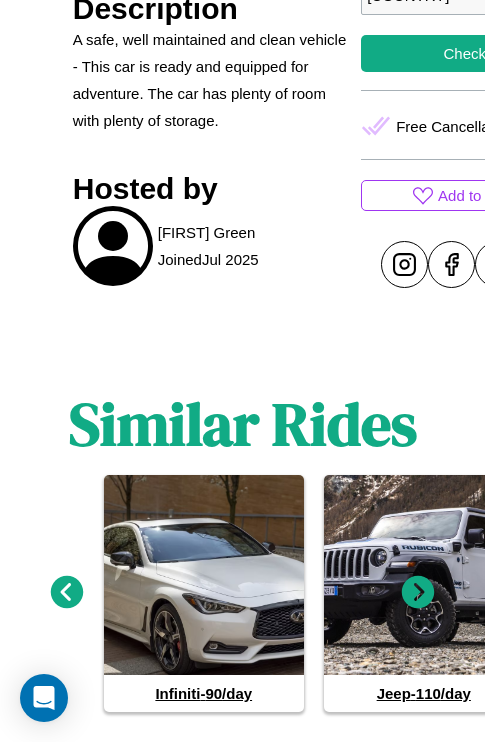 scroll, scrollTop: 853, scrollLeft: 0, axis: vertical 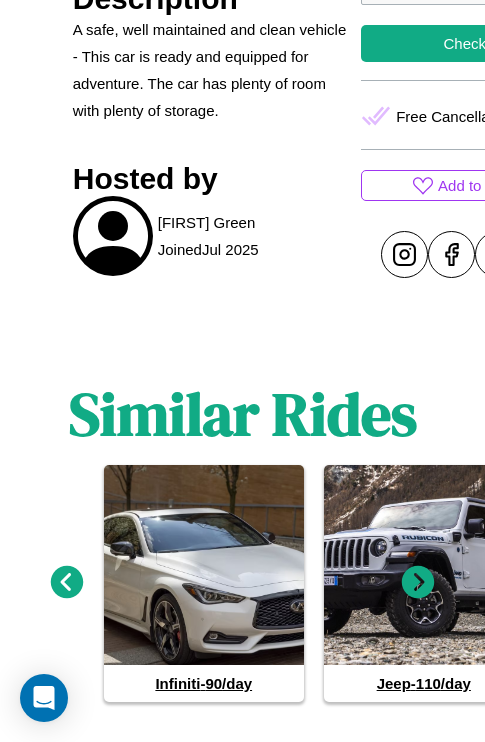 click 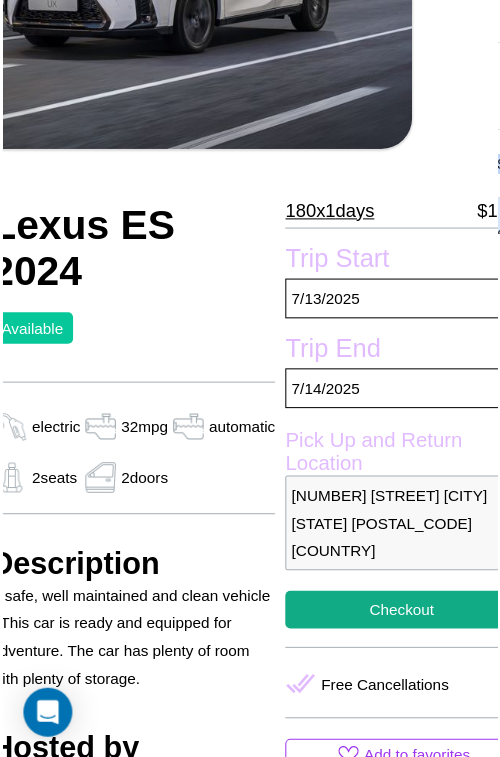 scroll, scrollTop: 221, scrollLeft: 96, axis: both 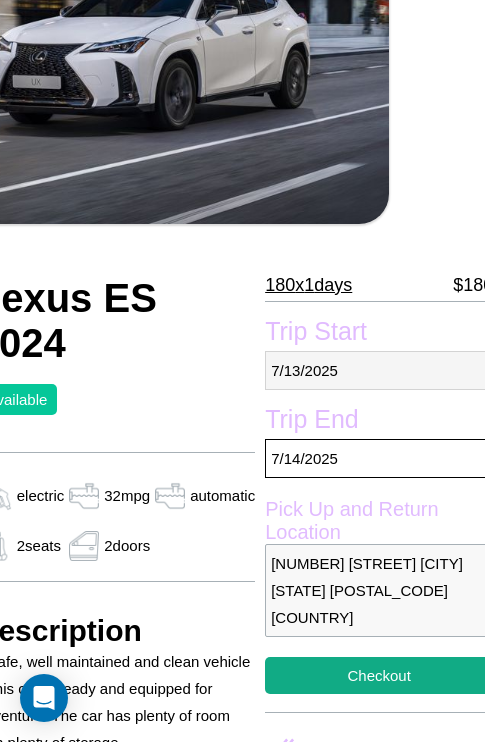 click on "[DATE]" at bounding box center [379, 370] 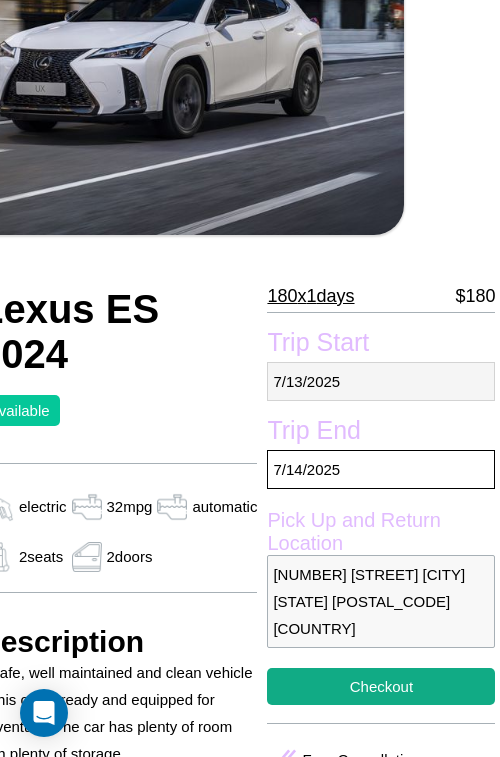 select on "*" 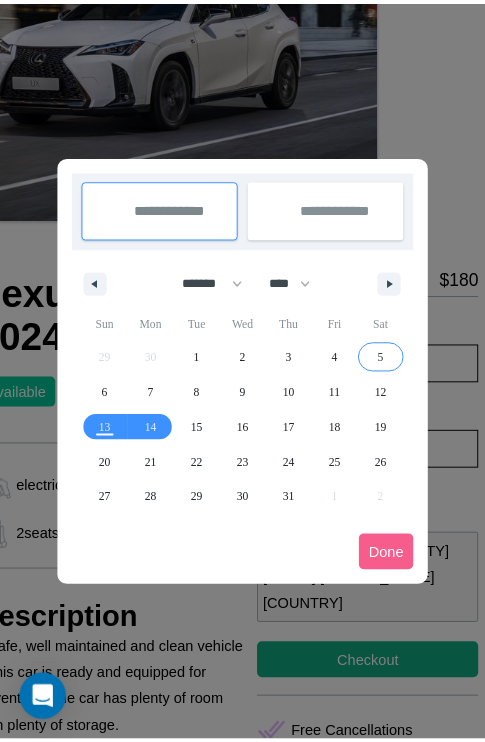 scroll, scrollTop: 0, scrollLeft: 96, axis: horizontal 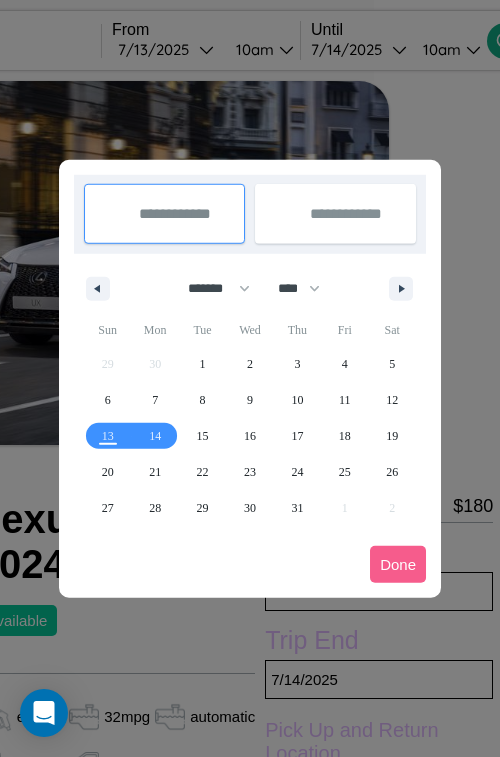 click at bounding box center [250, 378] 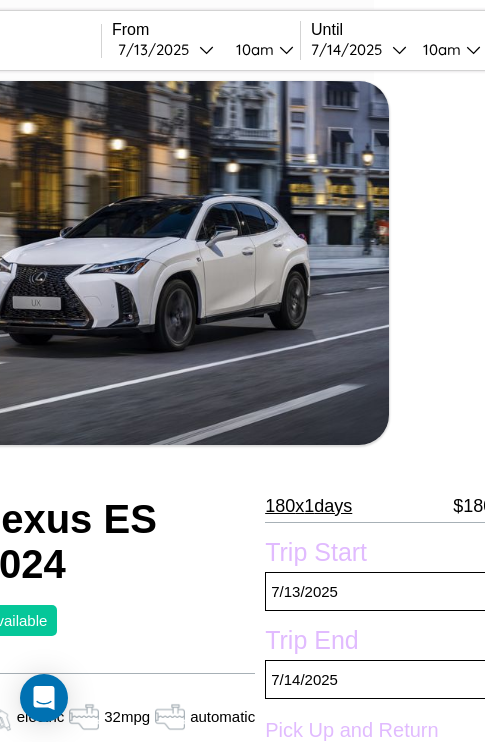 scroll, scrollTop: 853, scrollLeft: 96, axis: both 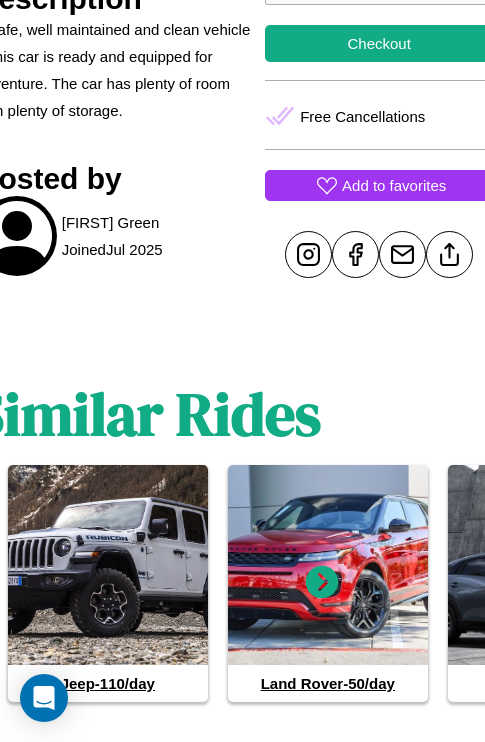 click on "Add to favorites" at bounding box center (394, 185) 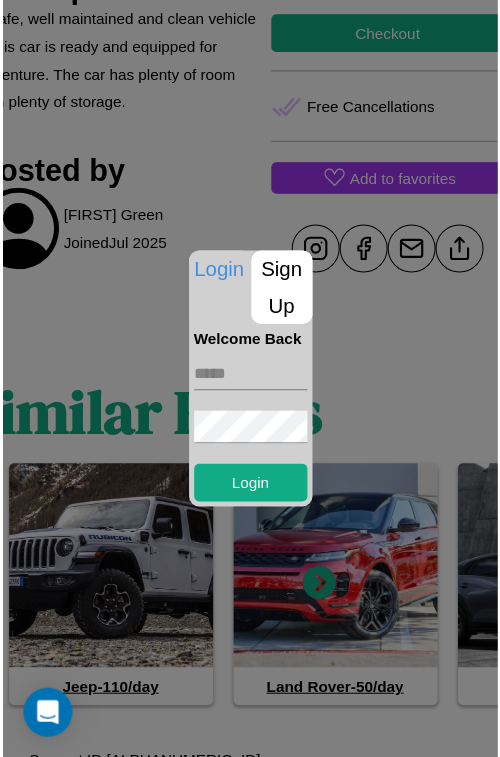 scroll, scrollTop: 838, scrollLeft: 96, axis: both 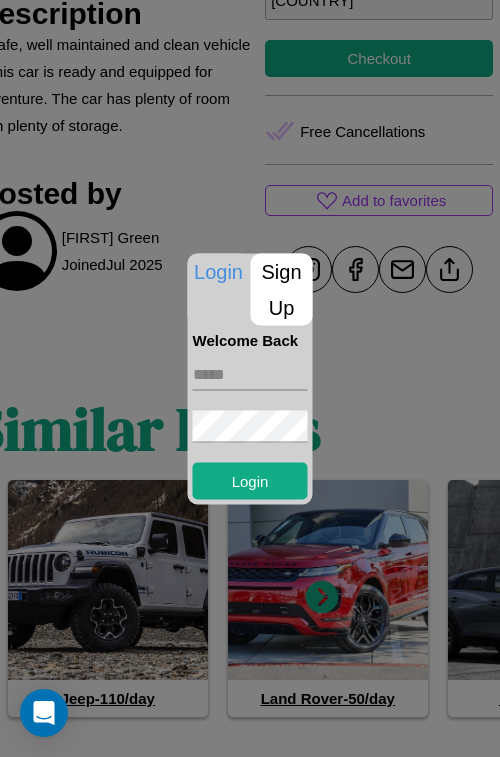 click at bounding box center [250, 374] 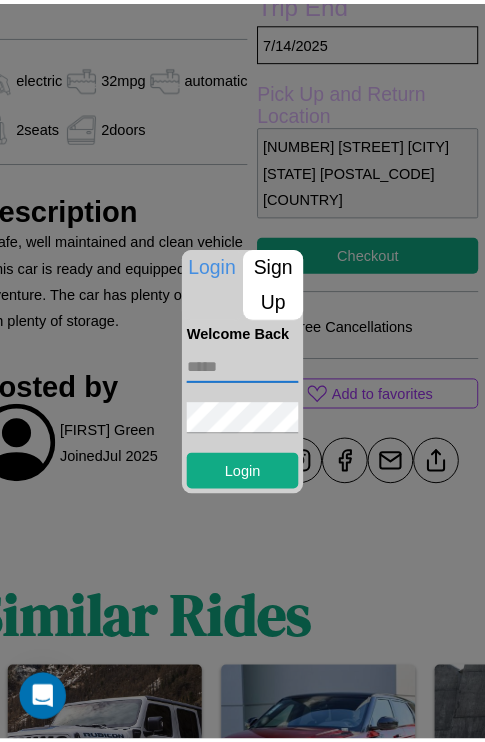 scroll, scrollTop: 633, scrollLeft: 96, axis: both 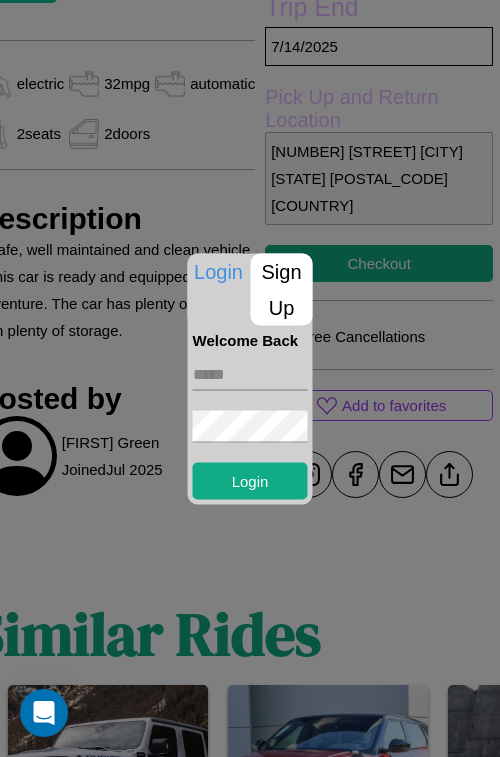 click at bounding box center [250, 378] 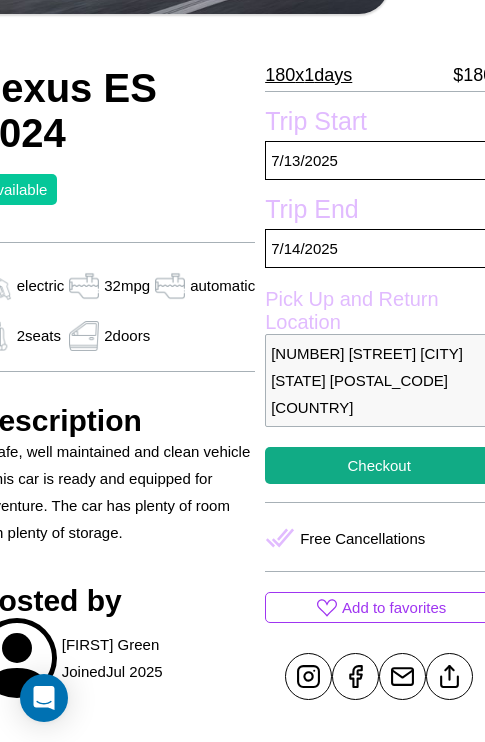 scroll, scrollTop: 427, scrollLeft: 96, axis: both 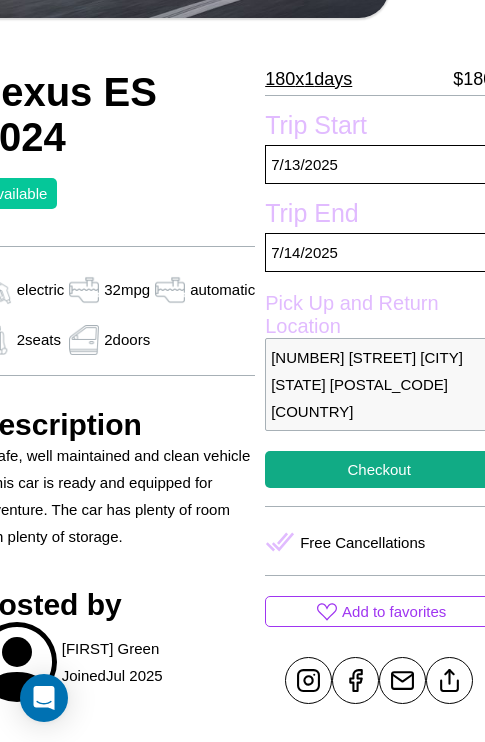 click on "[NUMBER] [STREET]  [CITY] [STATE] [POSTAL_CODE] [COUNTRY]" at bounding box center (379, 384) 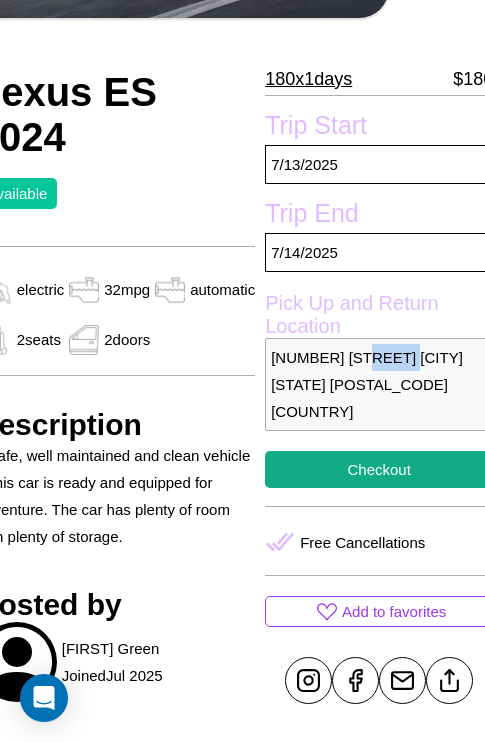 click on "[NUMBER] [STREET]  [CITY] [STATE] [POSTAL_CODE] [COUNTRY]" at bounding box center [379, 384] 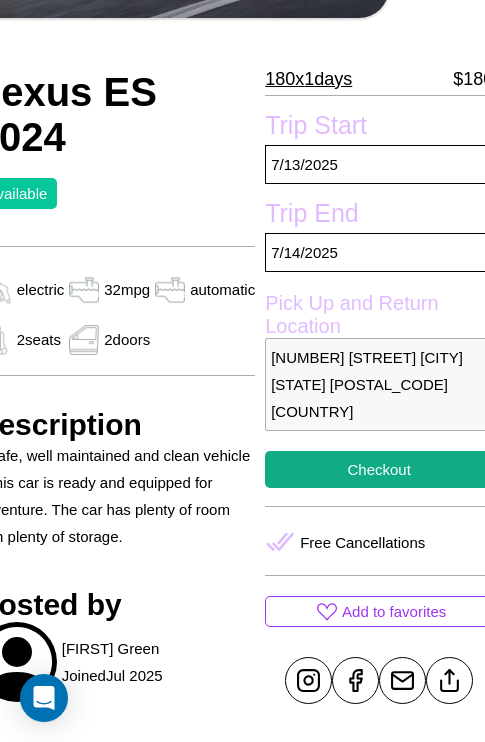 click on "[NUMBER] [STREET]  [CITY] [STATE] [POSTAL_CODE] [COUNTRY]" at bounding box center [379, 384] 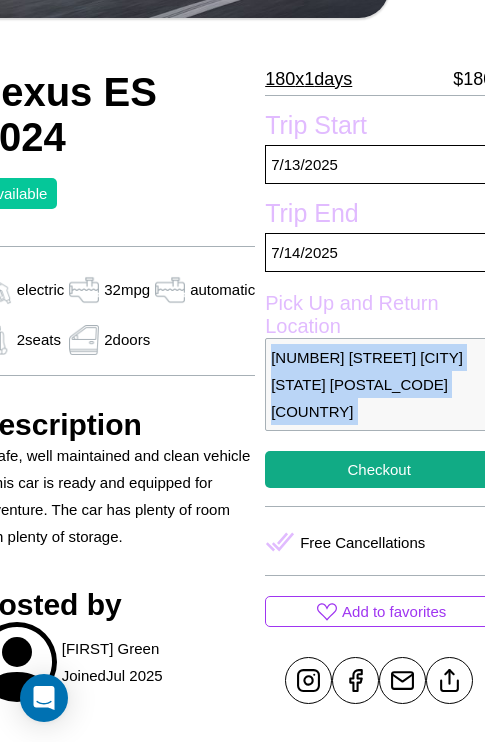 click on "[NUMBER] [STREET]  [CITY] [STATE] [POSTAL_CODE] [COUNTRY]" at bounding box center (379, 384) 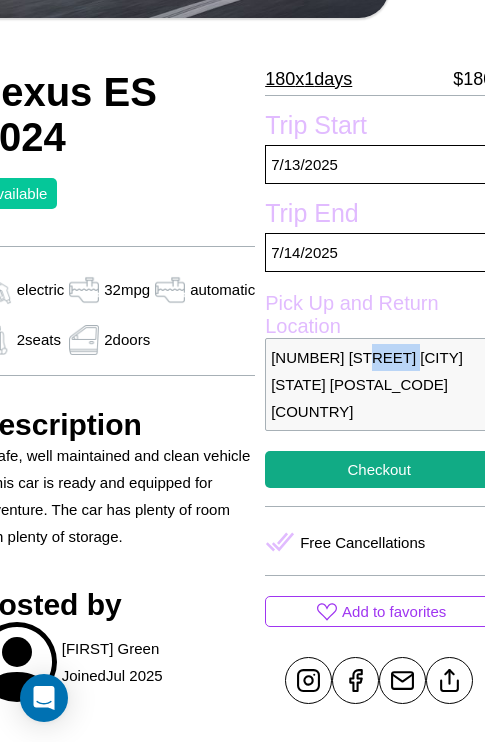 click on "[NUMBER] [STREET]  [CITY] [STATE] [POSTAL_CODE] [COUNTRY]" at bounding box center (379, 384) 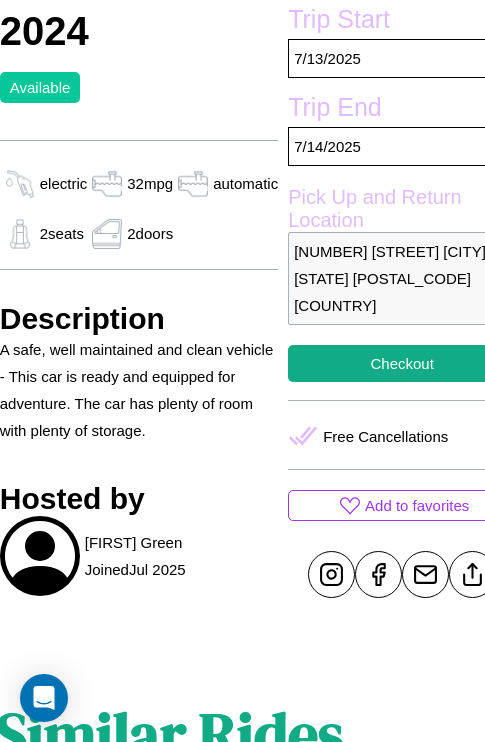 scroll, scrollTop: 499, scrollLeft: 96, axis: both 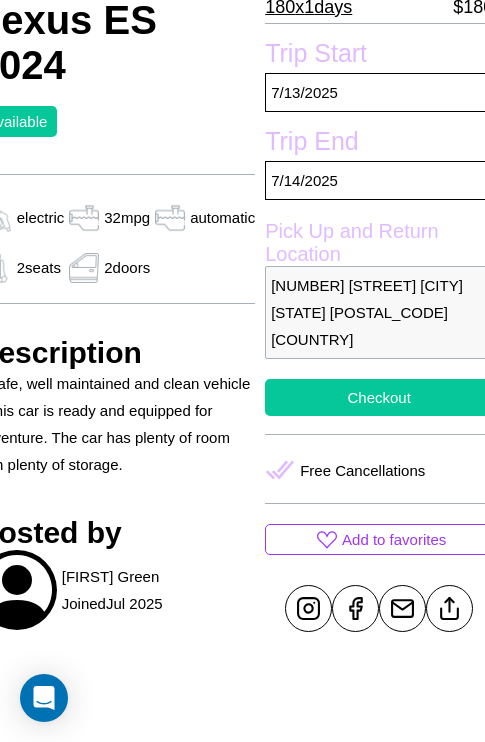 click on "Checkout" at bounding box center [379, 397] 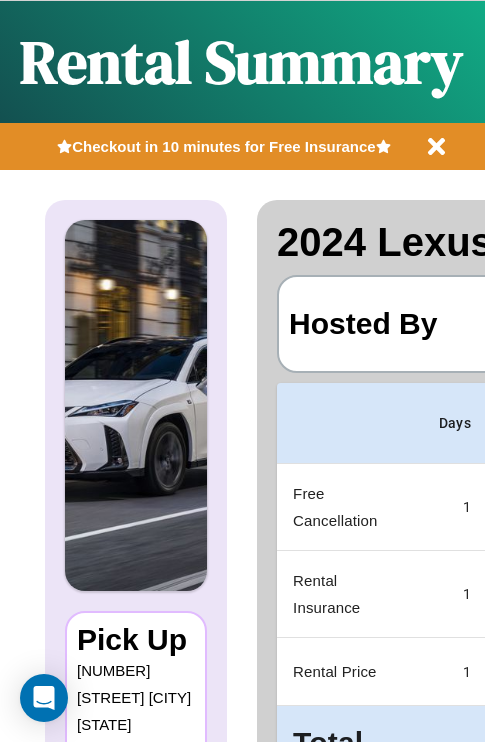 scroll, scrollTop: 0, scrollLeft: 378, axis: horizontal 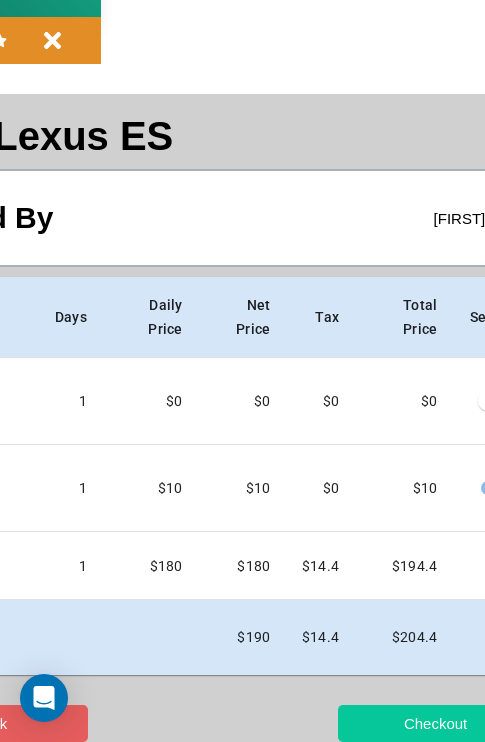 click on "Checkout" at bounding box center [435, 723] 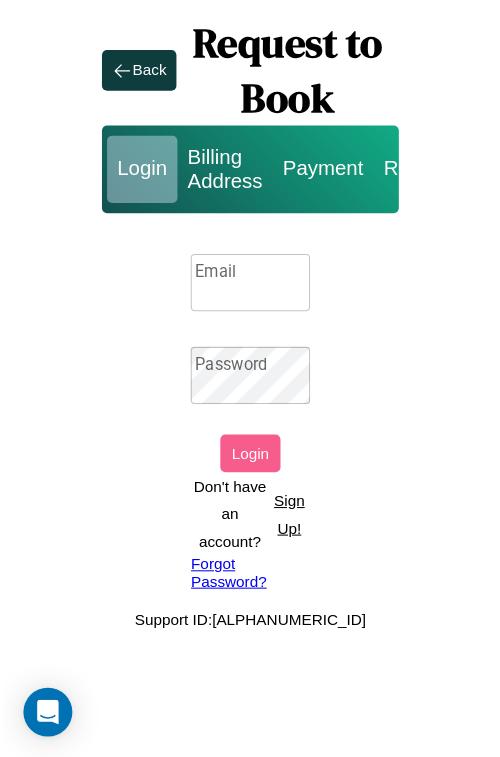 scroll, scrollTop: 0, scrollLeft: 0, axis: both 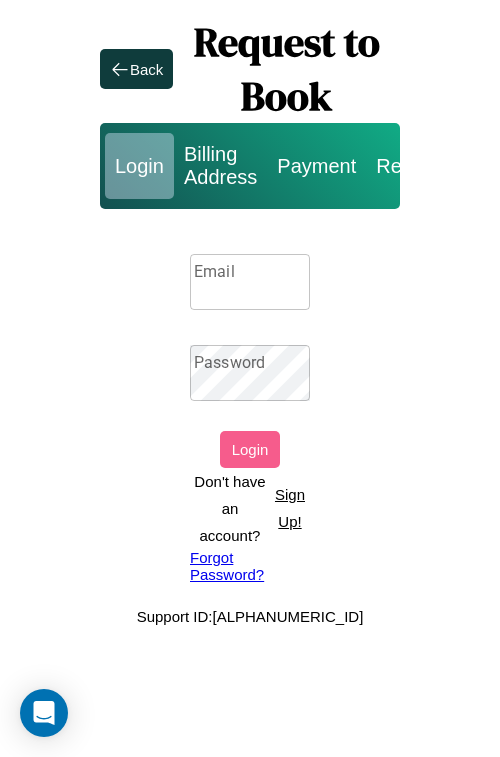 click on "Email" at bounding box center (250, 282) 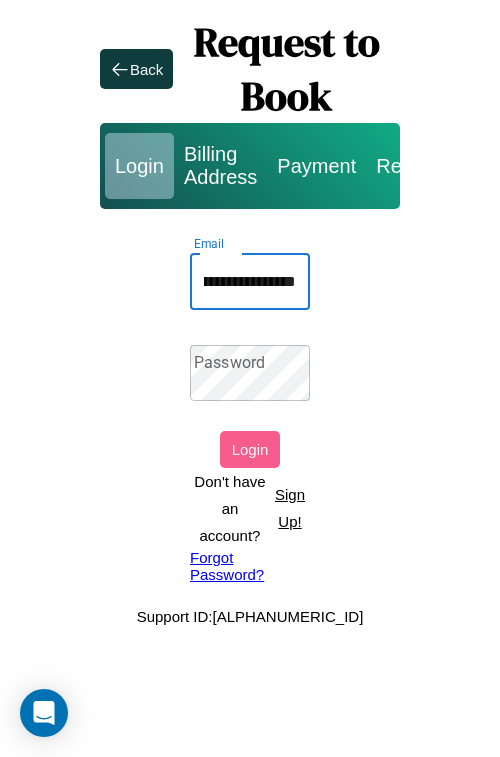 scroll, scrollTop: 0, scrollLeft: 88, axis: horizontal 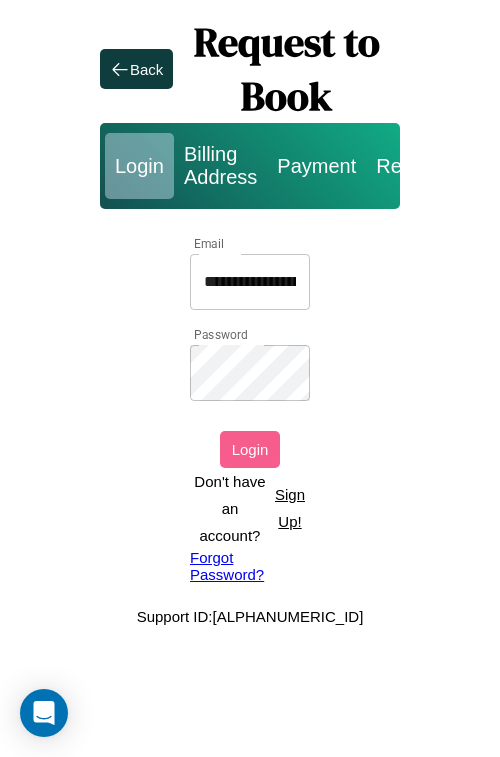 click on "Login" at bounding box center [250, 449] 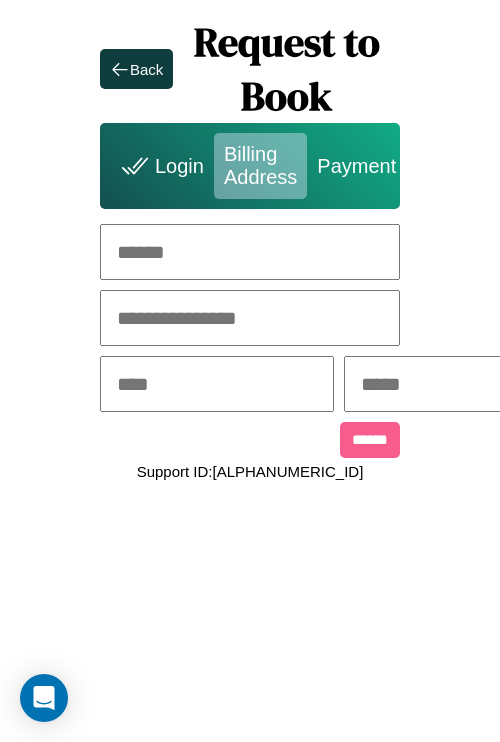 click at bounding box center [250, 252] 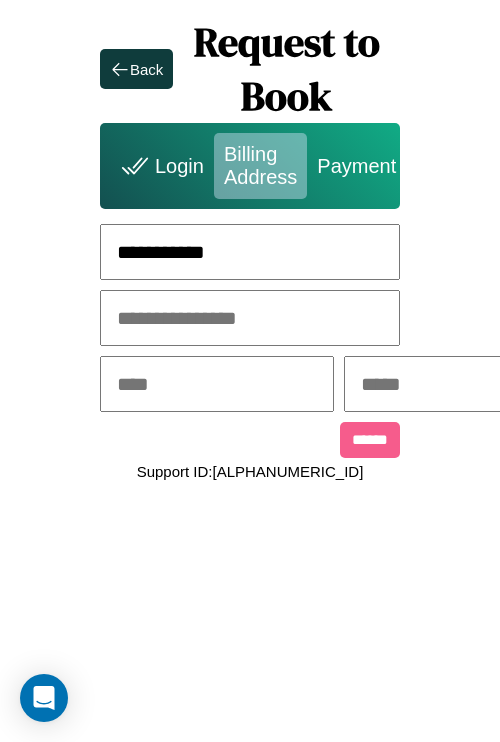 type on "**********" 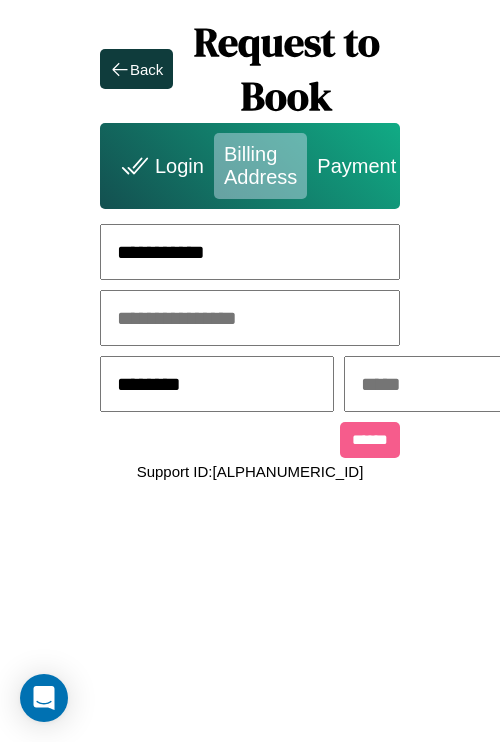 type on "********" 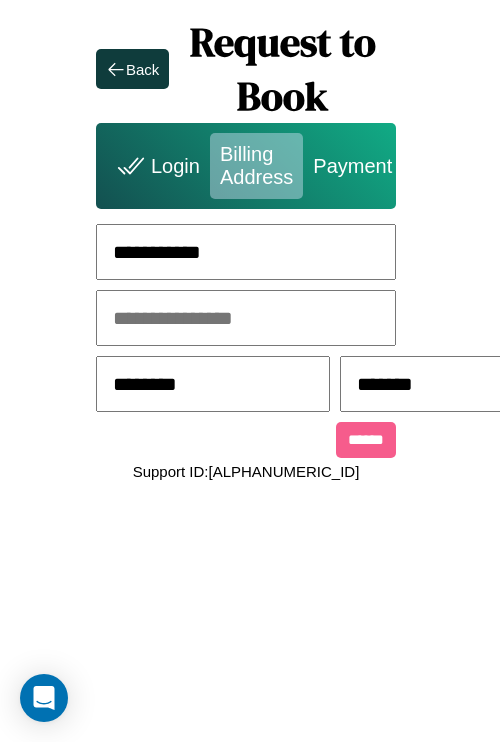 scroll, scrollTop: 0, scrollLeft: 517, axis: horizontal 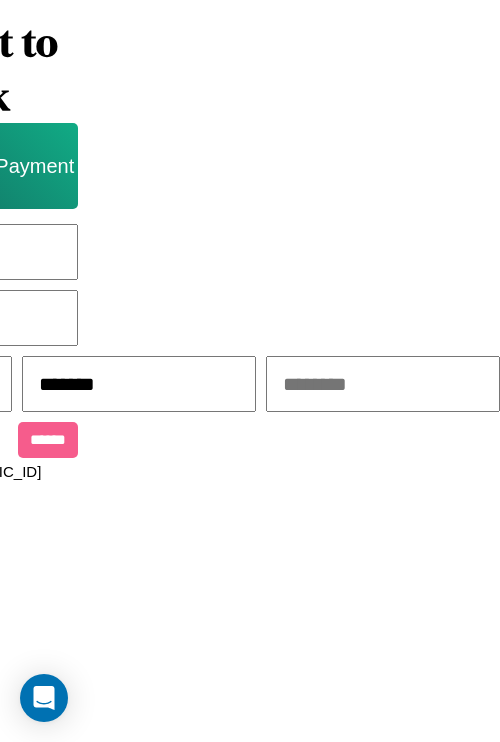 type on "*******" 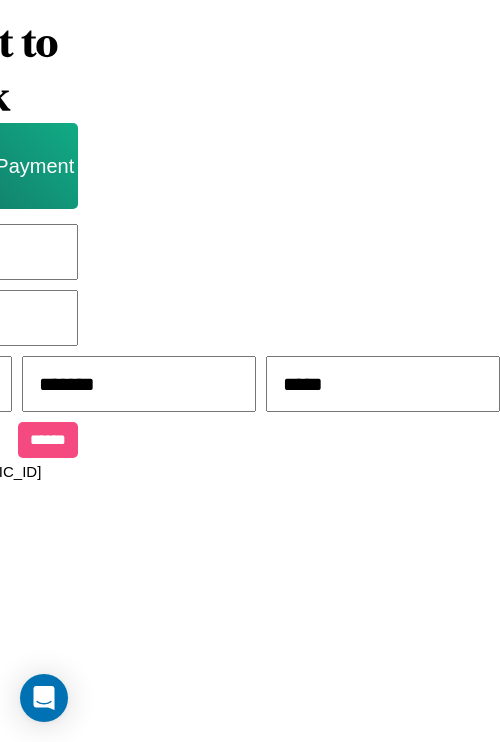 type on "*****" 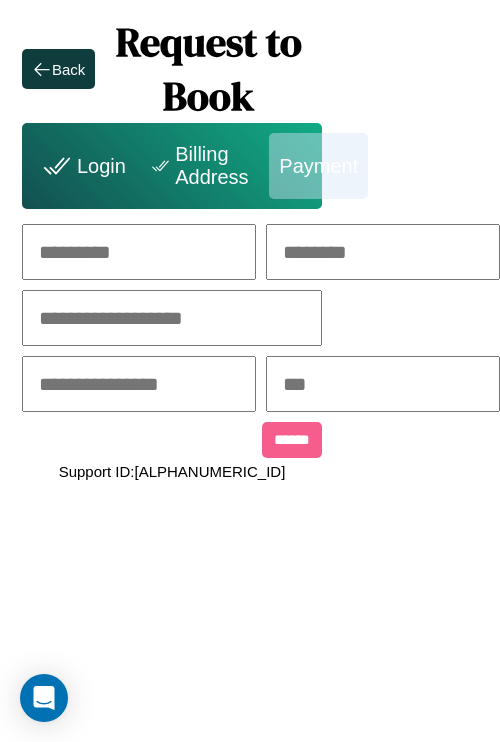 scroll, scrollTop: 0, scrollLeft: 208, axis: horizontal 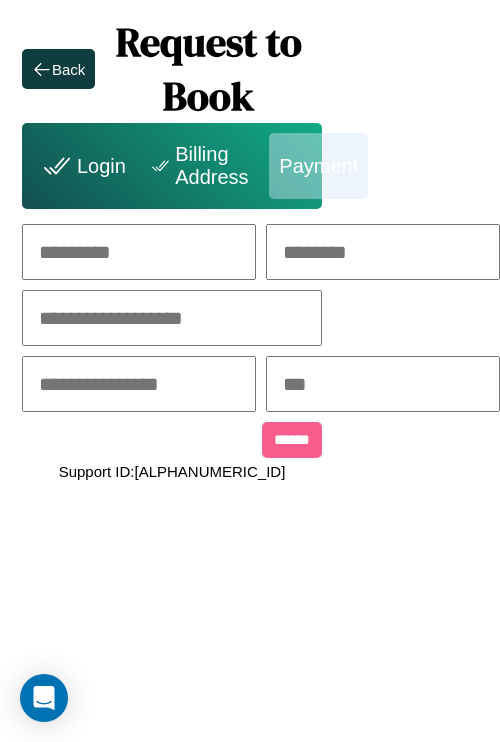 click at bounding box center [139, 252] 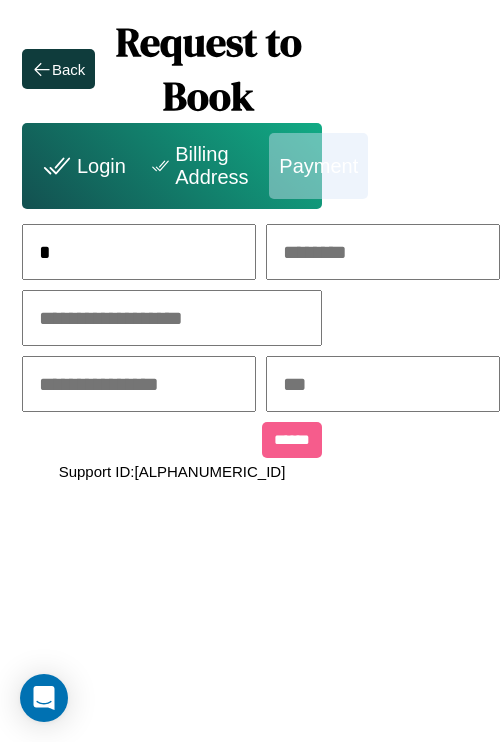 scroll, scrollTop: 0, scrollLeft: 132, axis: horizontal 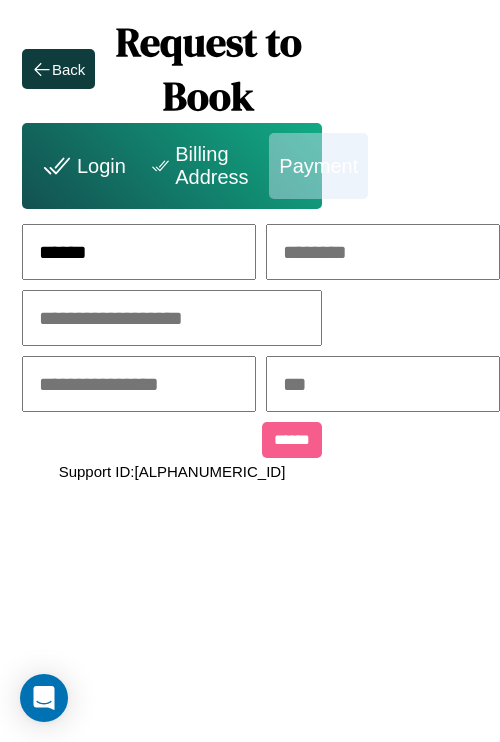 type on "******" 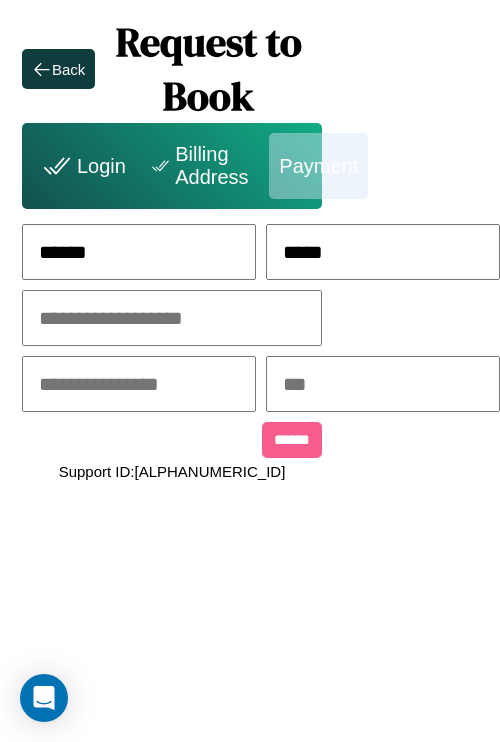 type on "*****" 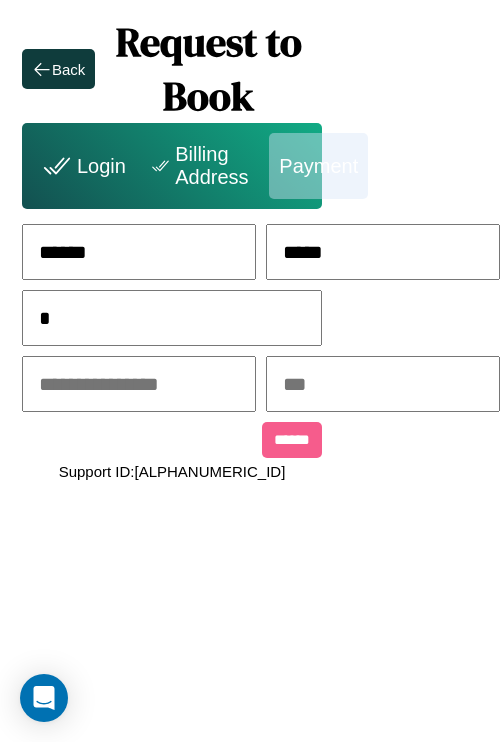 scroll, scrollTop: 0, scrollLeft: 128, axis: horizontal 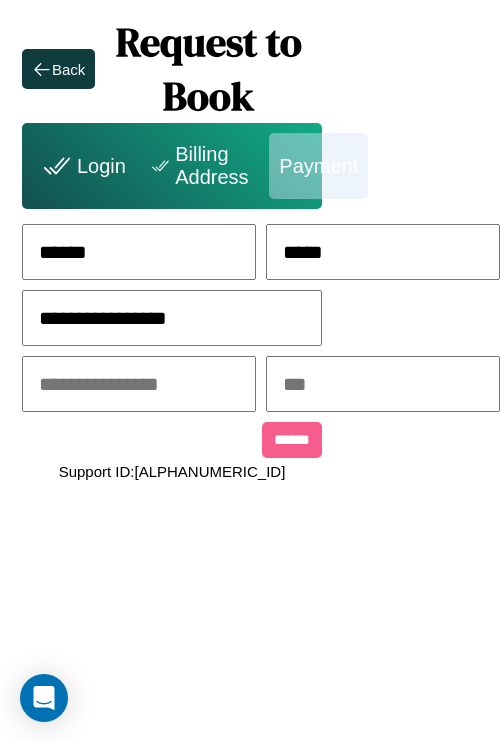 type on "**********" 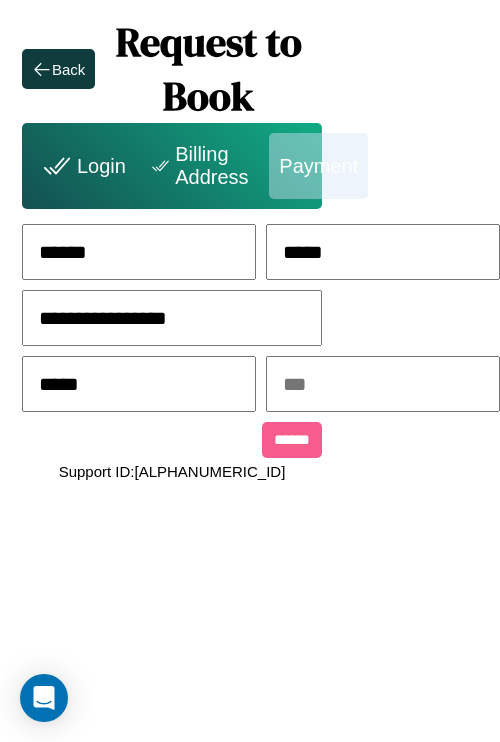 type on "*****" 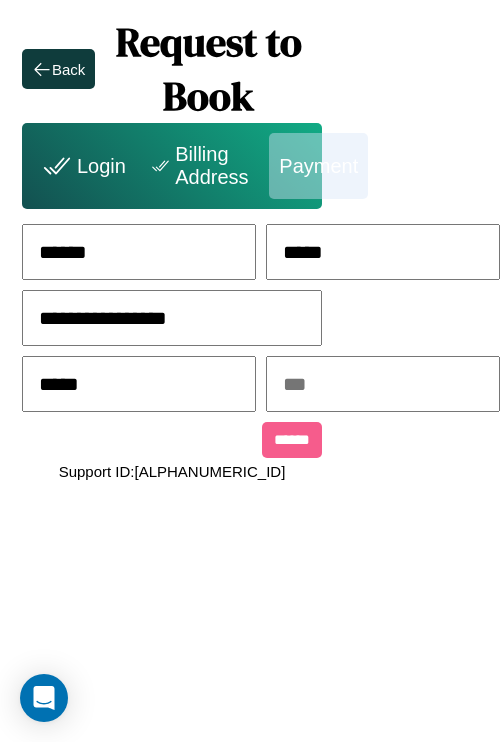 click at bounding box center [383, 384] 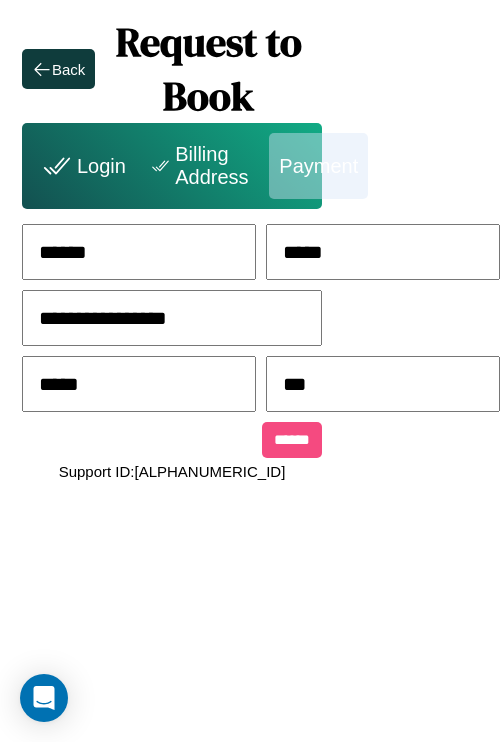 type on "***" 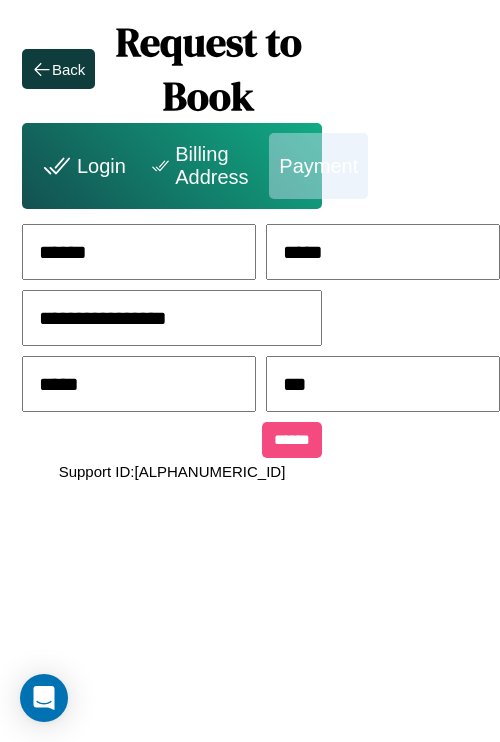 click on "******" at bounding box center (292, 440) 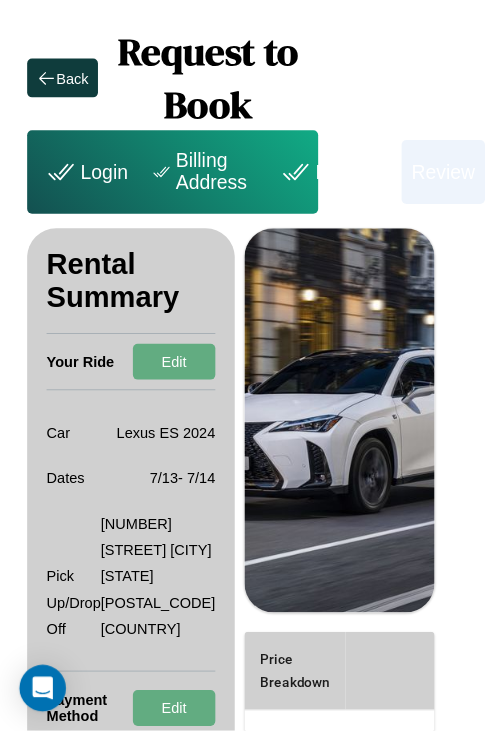 scroll, scrollTop: 0, scrollLeft: 72, axis: horizontal 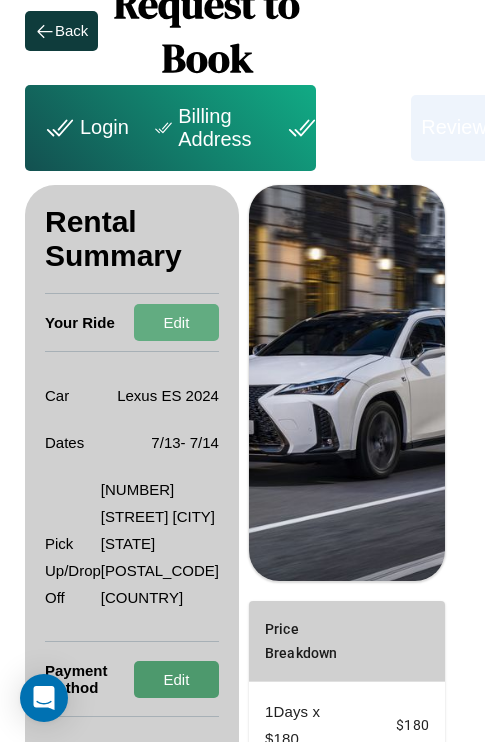 click on "Edit" at bounding box center [176, 679] 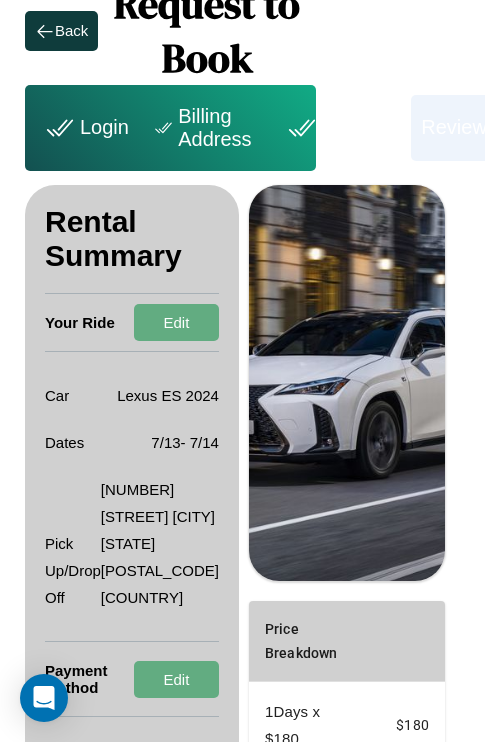 scroll, scrollTop: 328, scrollLeft: 72, axis: both 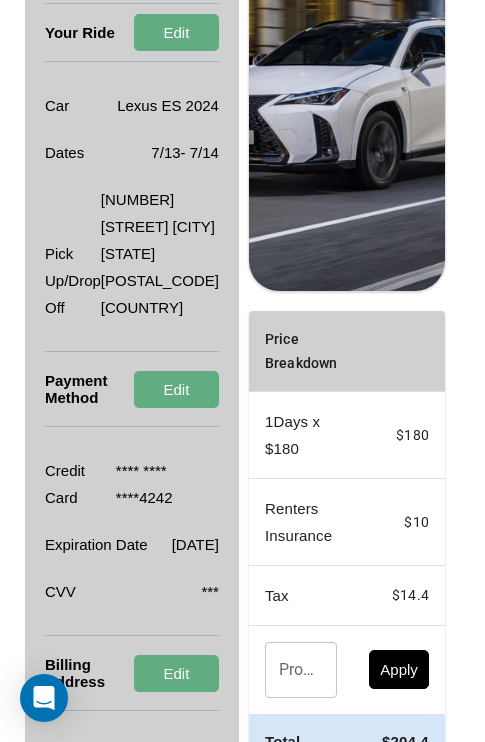 click on "Promo Code" at bounding box center (290, 670) 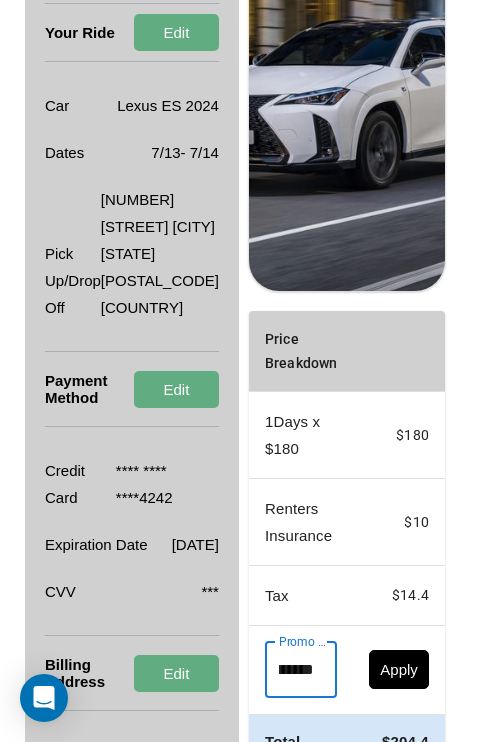 scroll, scrollTop: 0, scrollLeft: 50, axis: horizontal 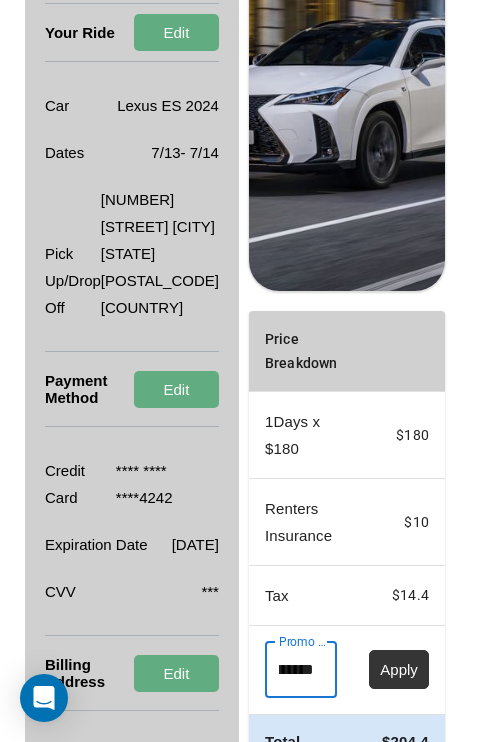 type on "********" 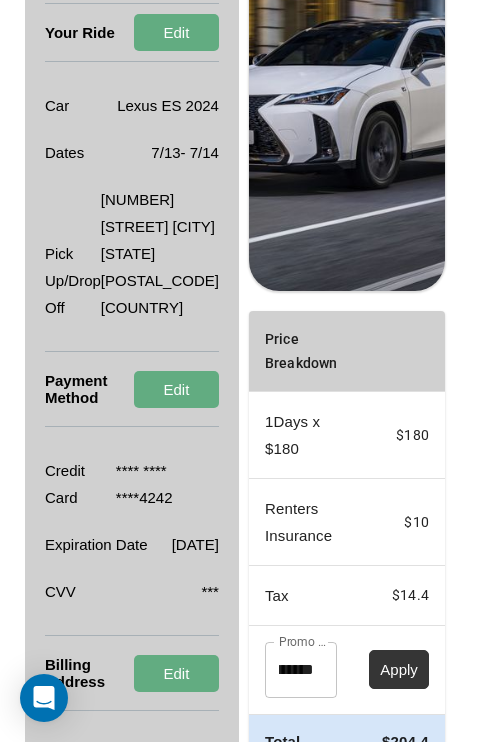 scroll, scrollTop: 0, scrollLeft: 0, axis: both 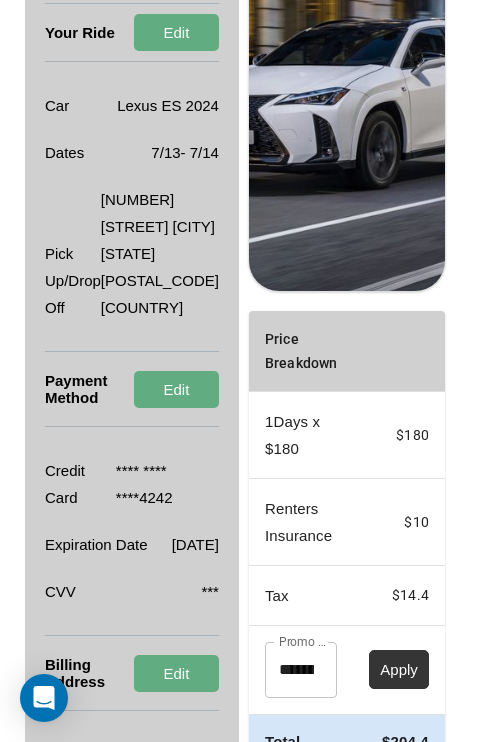 click on "Apply" at bounding box center (399, 669) 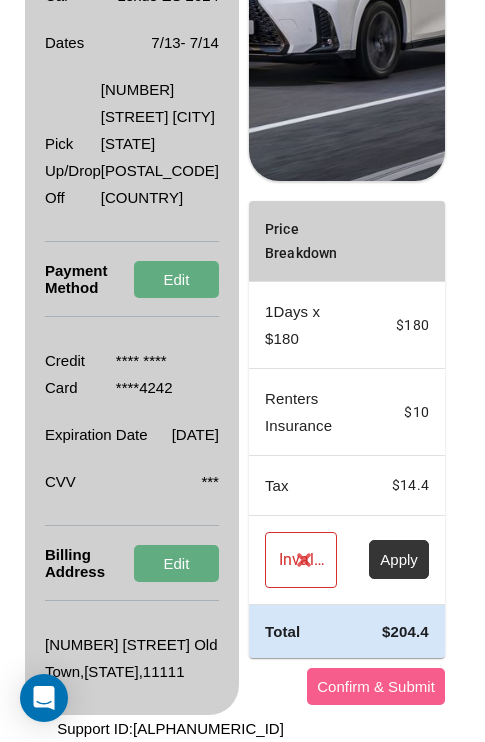 scroll, scrollTop: 482, scrollLeft: 72, axis: both 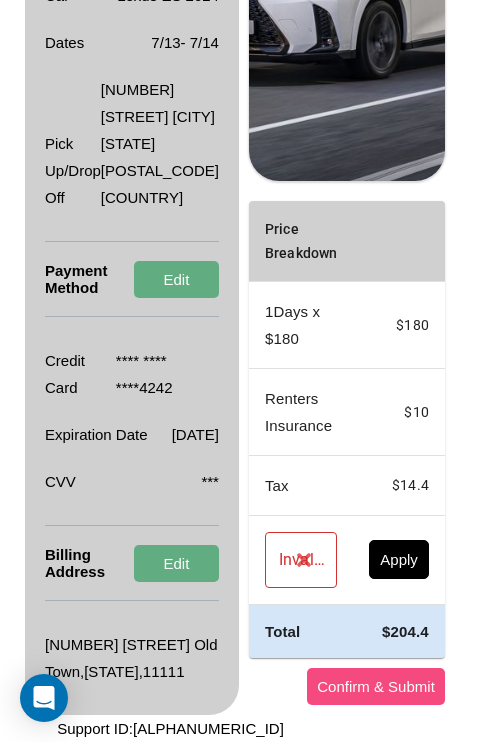 click on "Confirm & Submit" at bounding box center (376, 686) 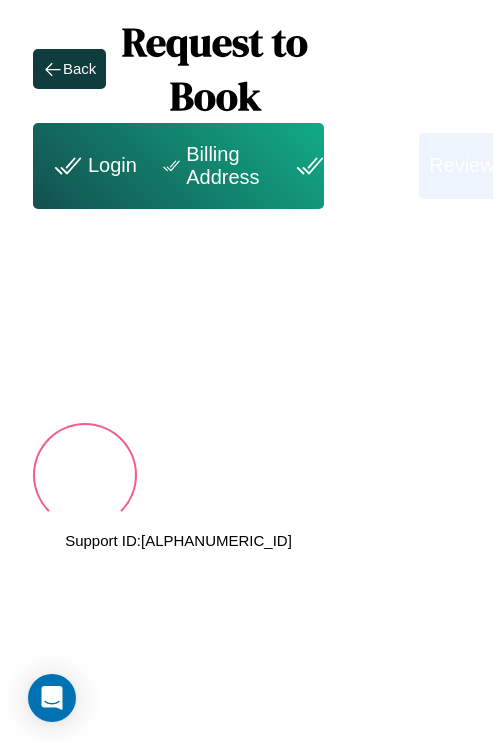 scroll, scrollTop: 0, scrollLeft: 72, axis: horizontal 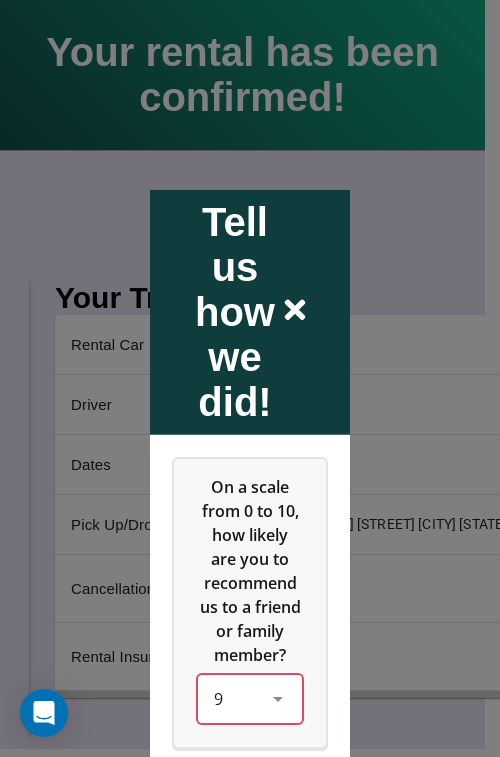 click on "9" at bounding box center (250, 698) 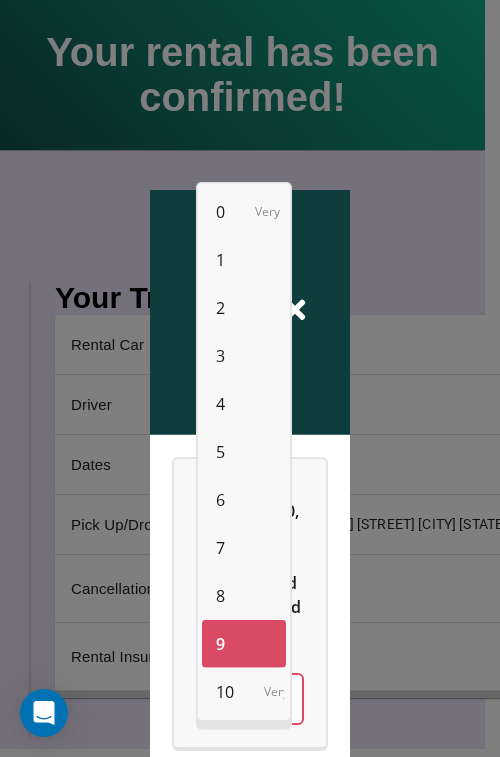 click on "10" at bounding box center (225, 692) 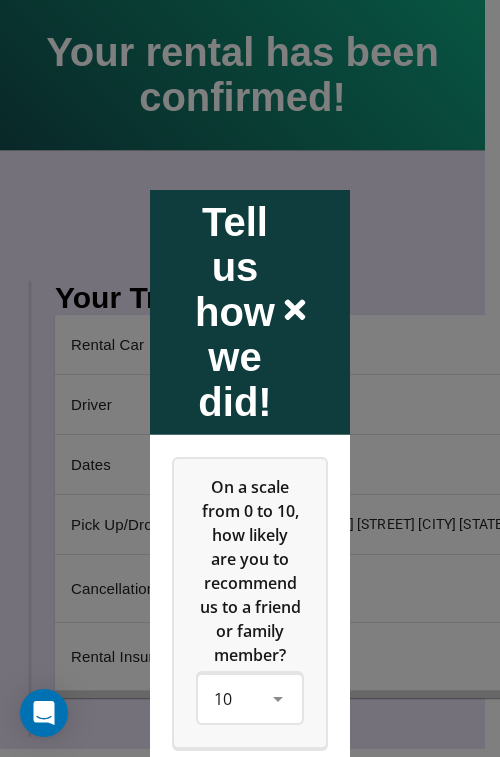 click 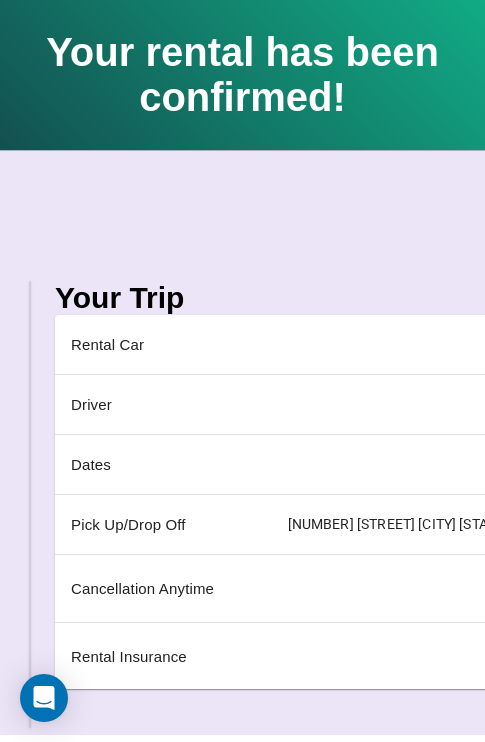 scroll, scrollTop: 0, scrollLeft: 235, axis: horizontal 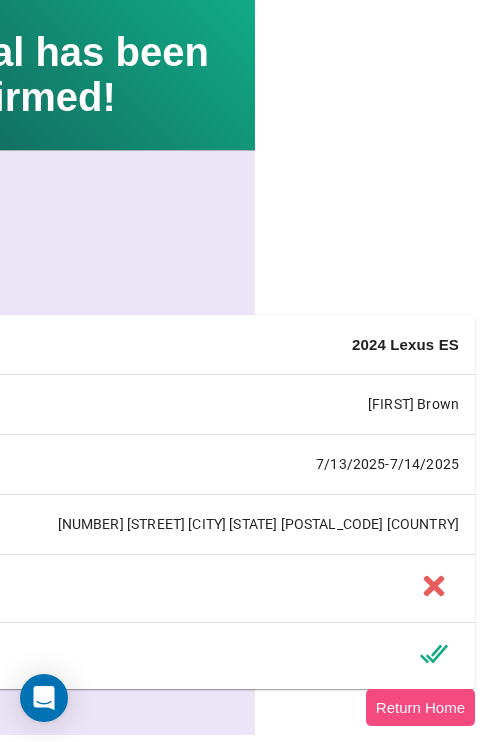 click on "Return Home" at bounding box center (420, 707) 